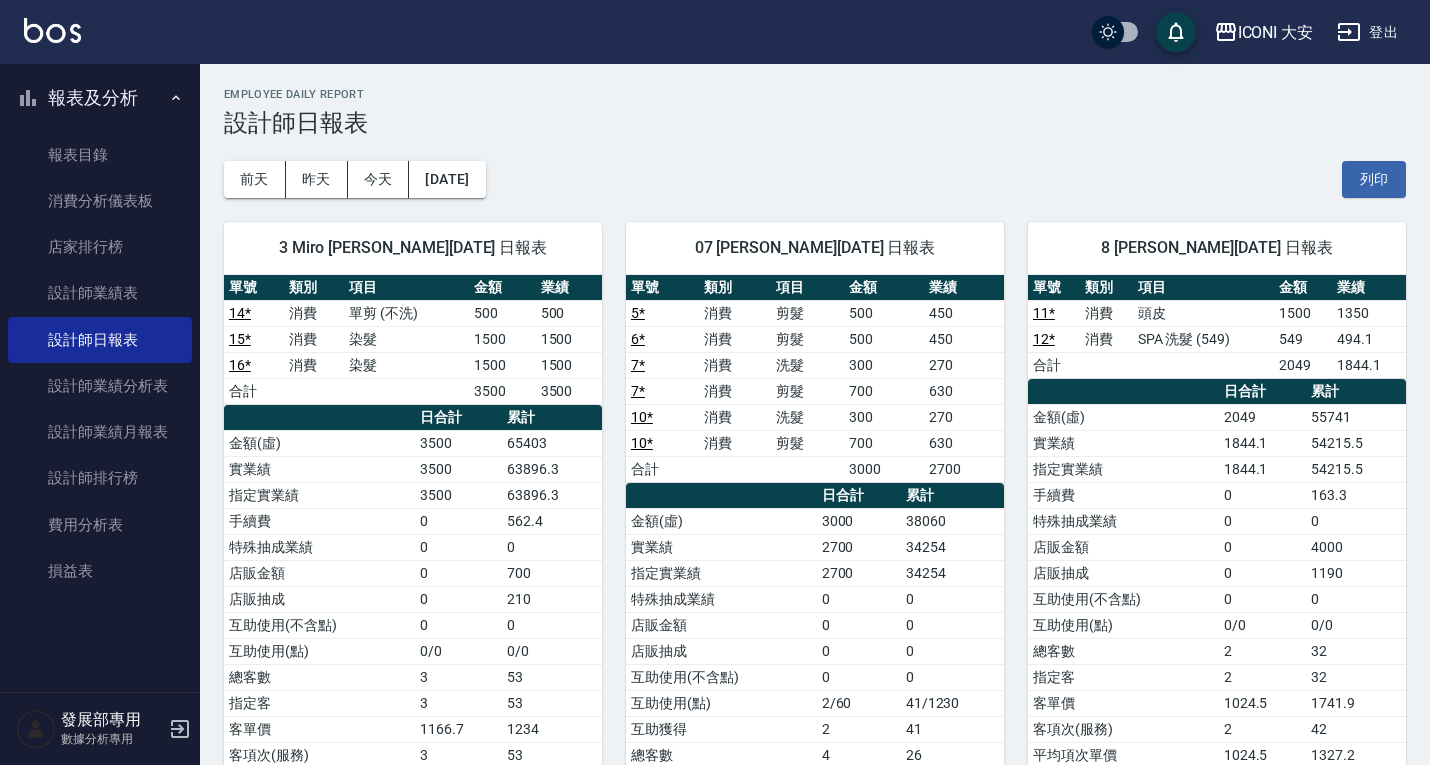 scroll, scrollTop: 0, scrollLeft: 0, axis: both 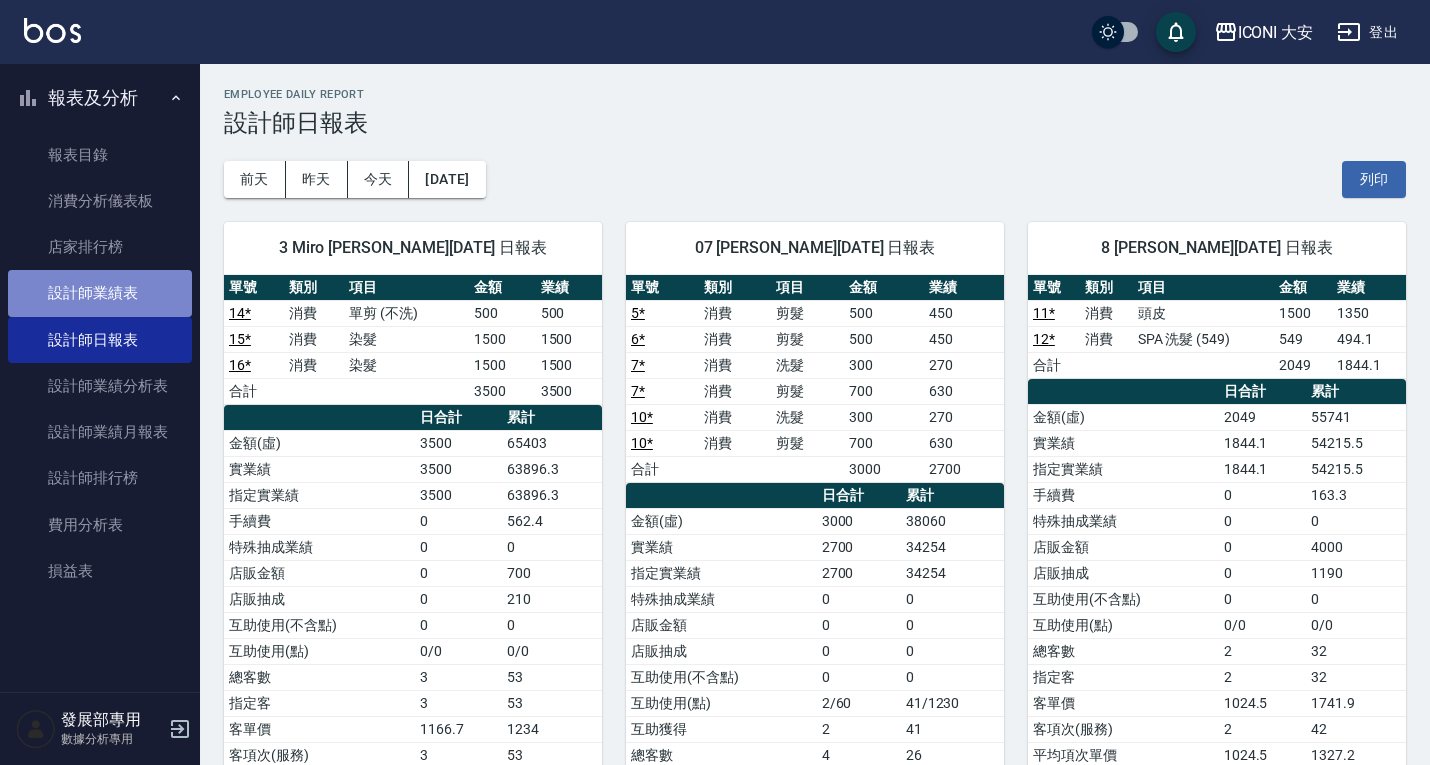 click on "設計師業績表" at bounding box center (100, 293) 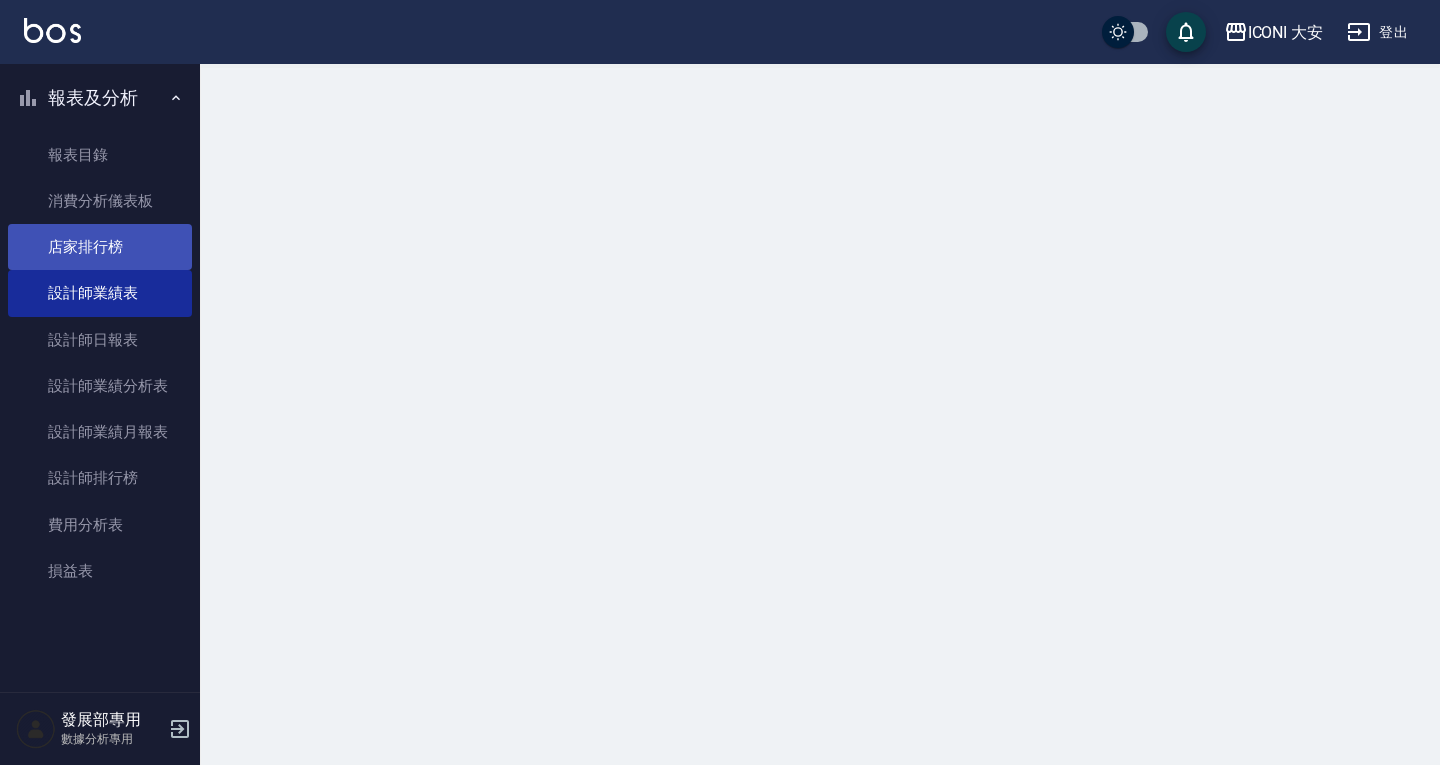 click on "店家排行榜" at bounding box center [100, 247] 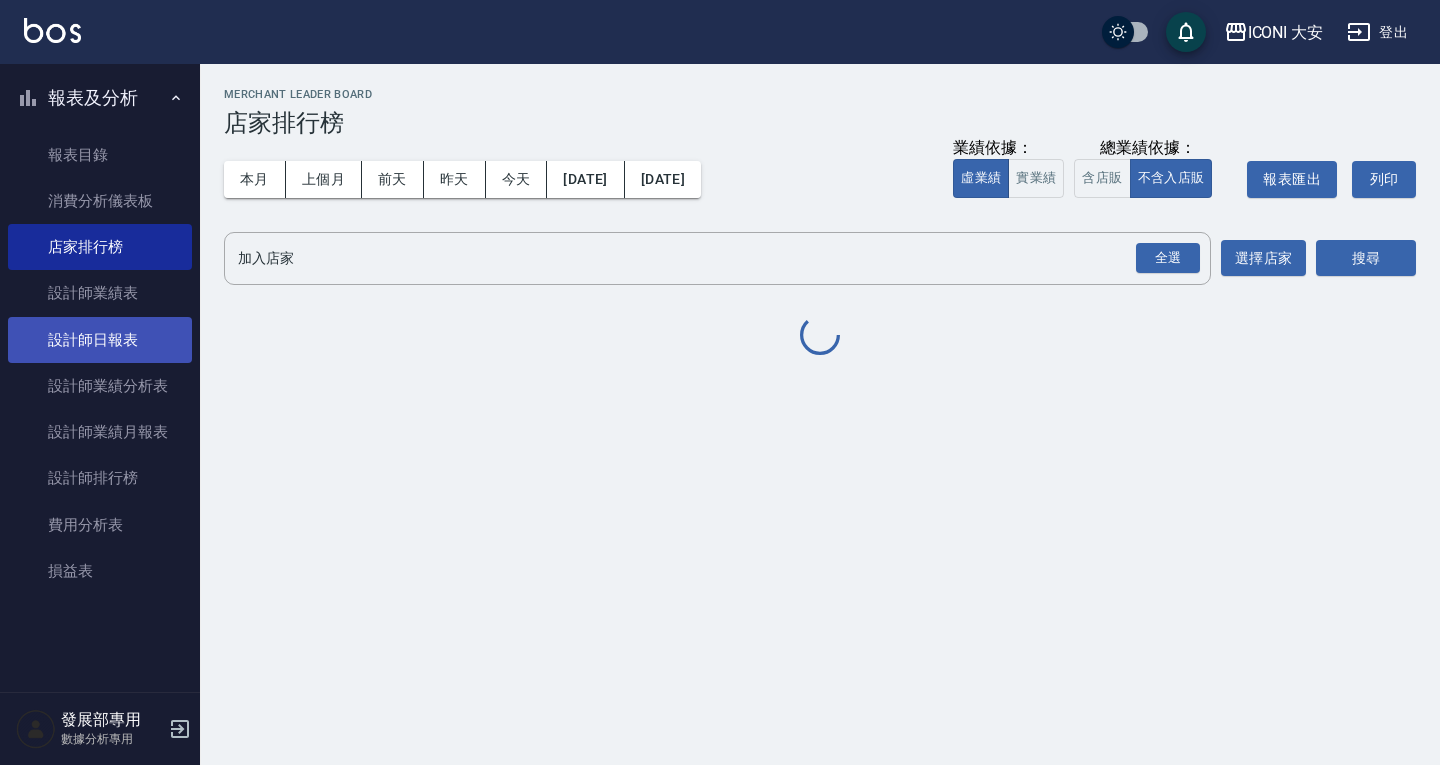 click on "設計師日報表" at bounding box center [100, 340] 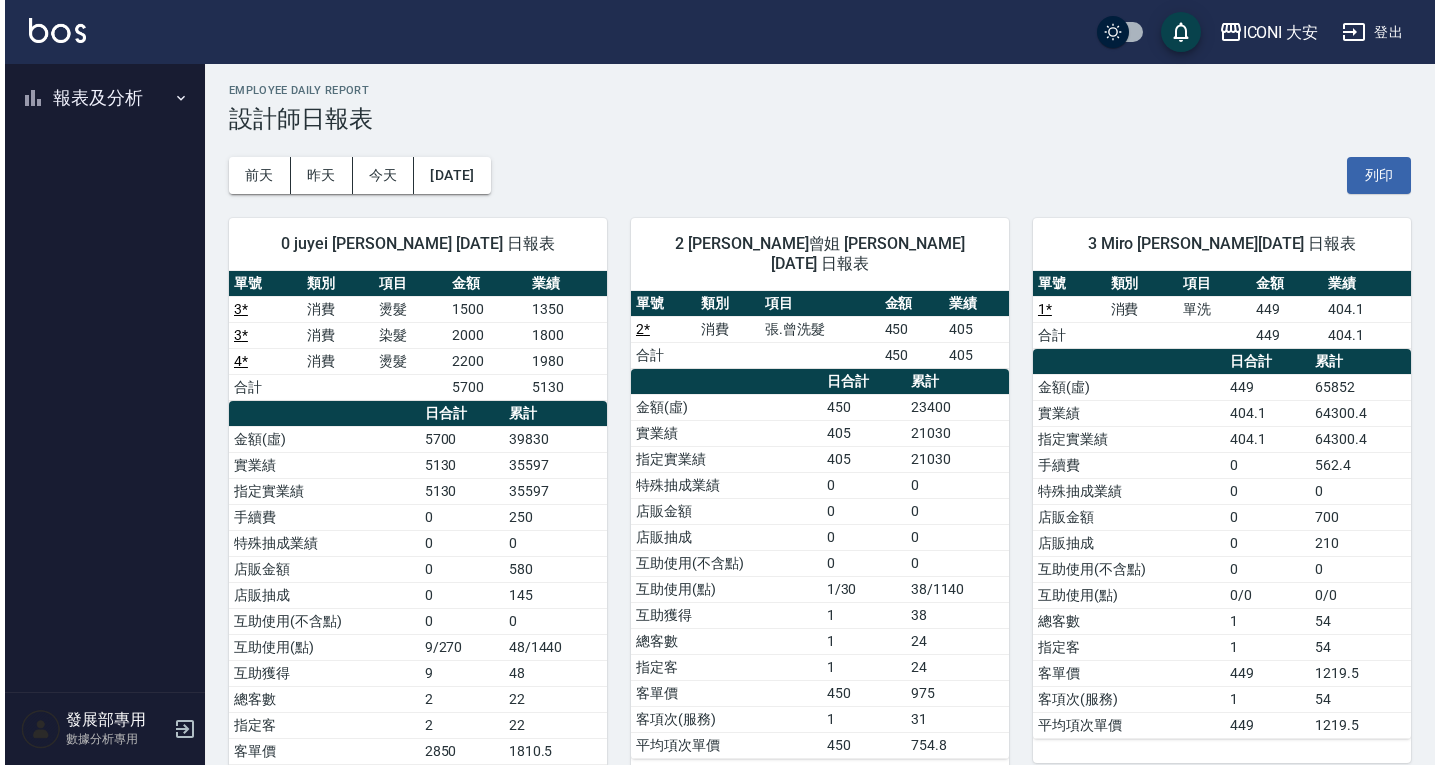 scroll, scrollTop: 0, scrollLeft: 0, axis: both 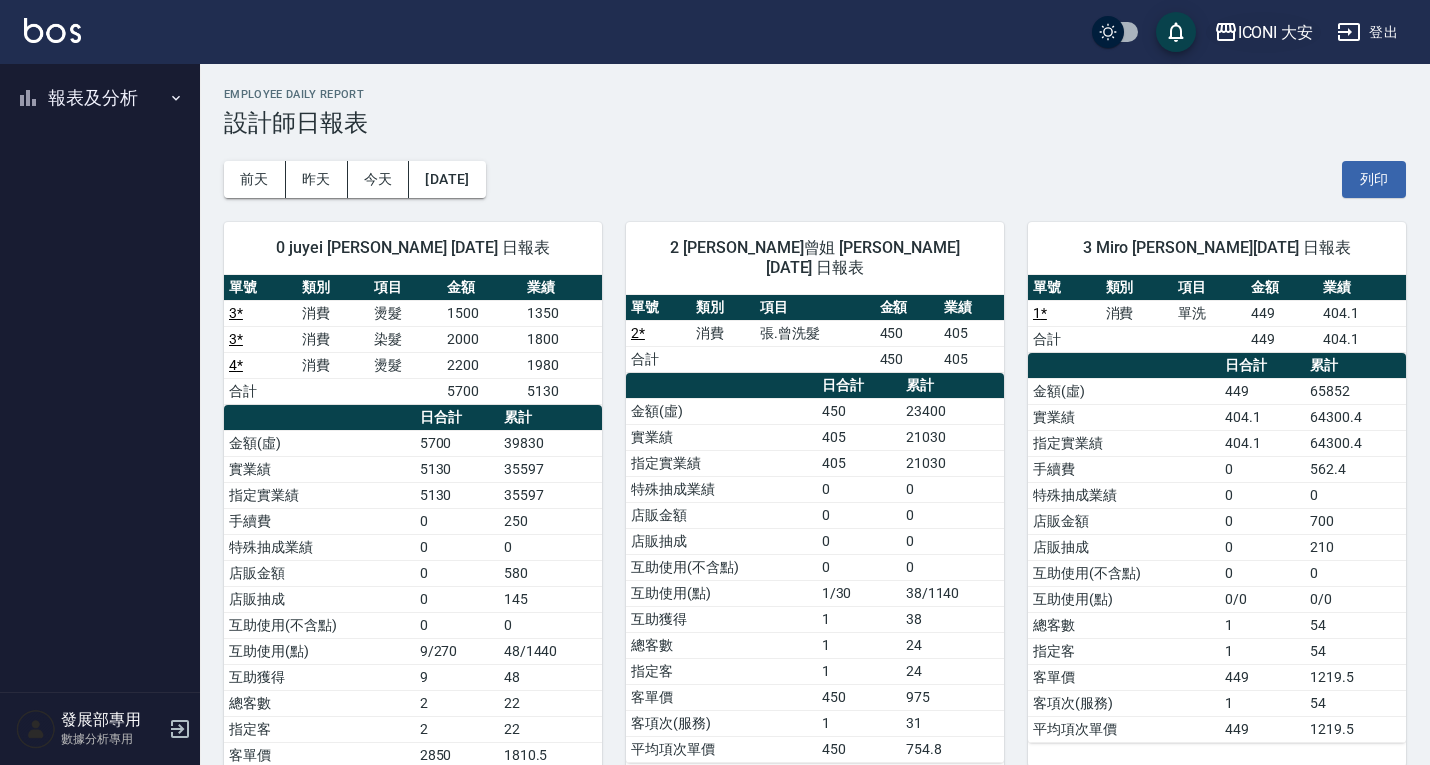 click on "ICONI 大安" at bounding box center [1276, 32] 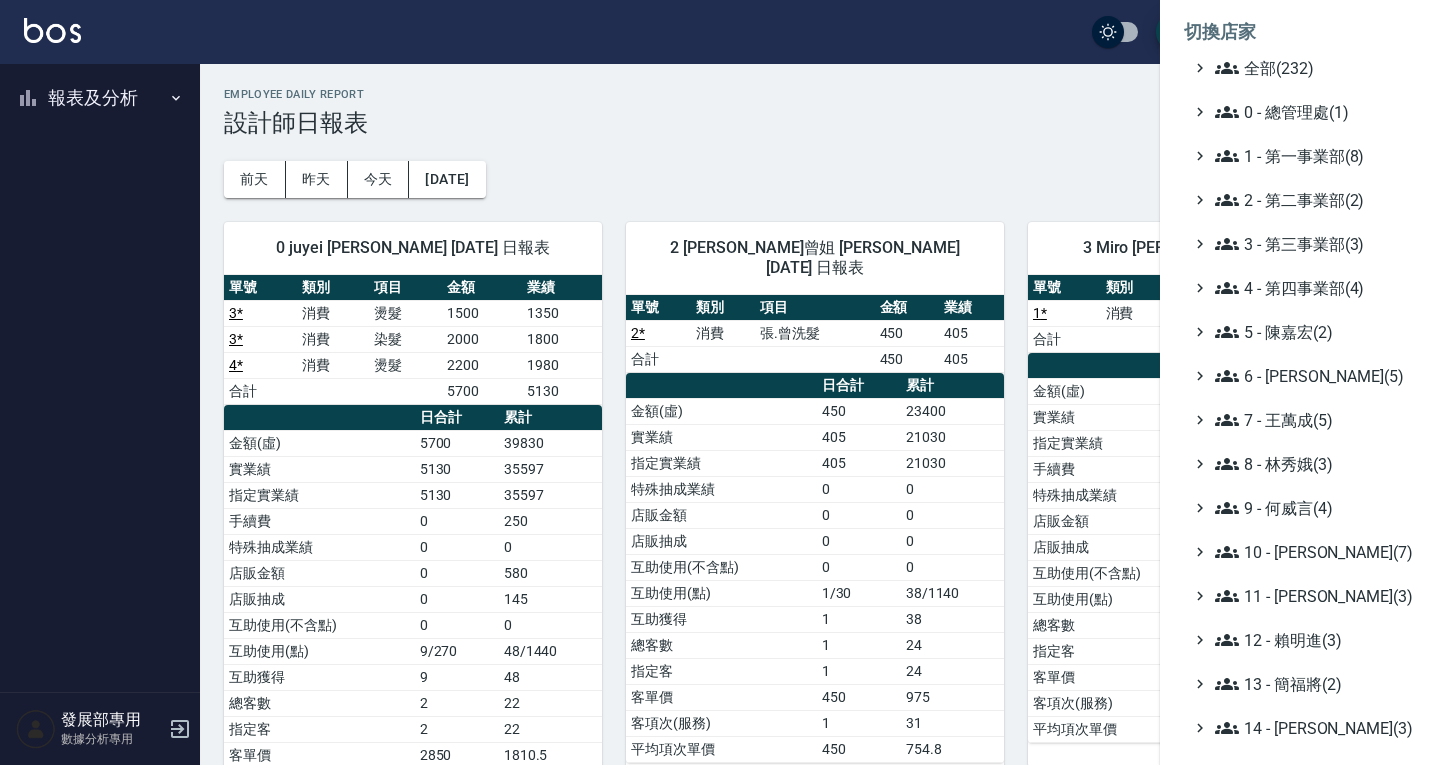 click on "全部(232) 0 - 總管理處(1) 1 - 第一事業部(8) 2 - 第二事業部(2) 3 - 第三事業部(3) 4 - 第四事業部(4) 5 - 陳嘉宏(2) 6 - 賴明男(5) 7 - 王萬成(5) 8 - 林秀娥(3) 9 - 何威言(4) 10 - 楊家昕(7) 11 - 陳清江(3) 12 - 賴明進(3) 13 - 簡福將(2) 14 - 李欣哲(3) 16 - 蕭楊吉(1) 17 - 顏鵬原(4) 18 - 單店(3) 19 - 新城區(3) 20 - 測試區(1) 21 - 歷史區(35)  - BeautyOS(9)" at bounding box center [1300, 552] 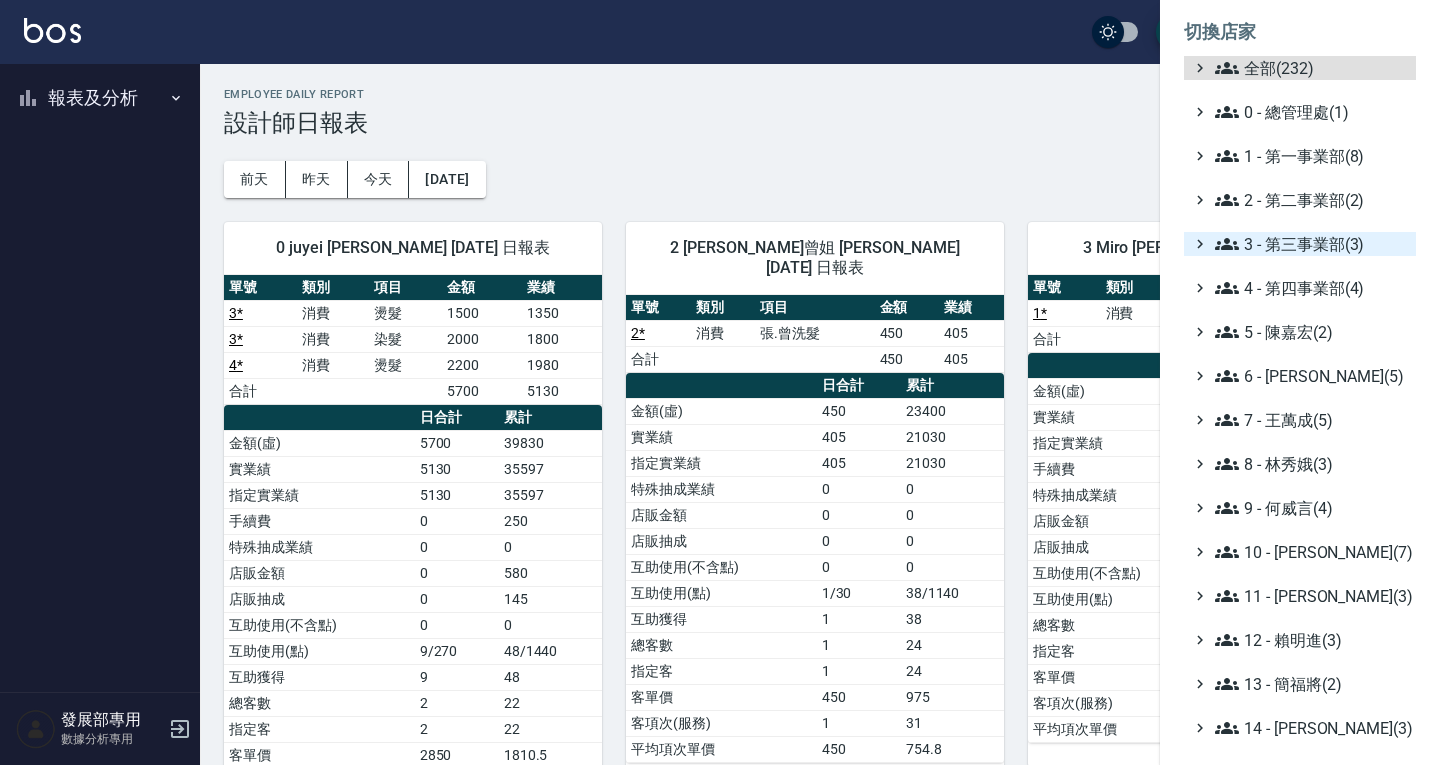click on "3 - 第三事業部(3)" at bounding box center (1311, 244) 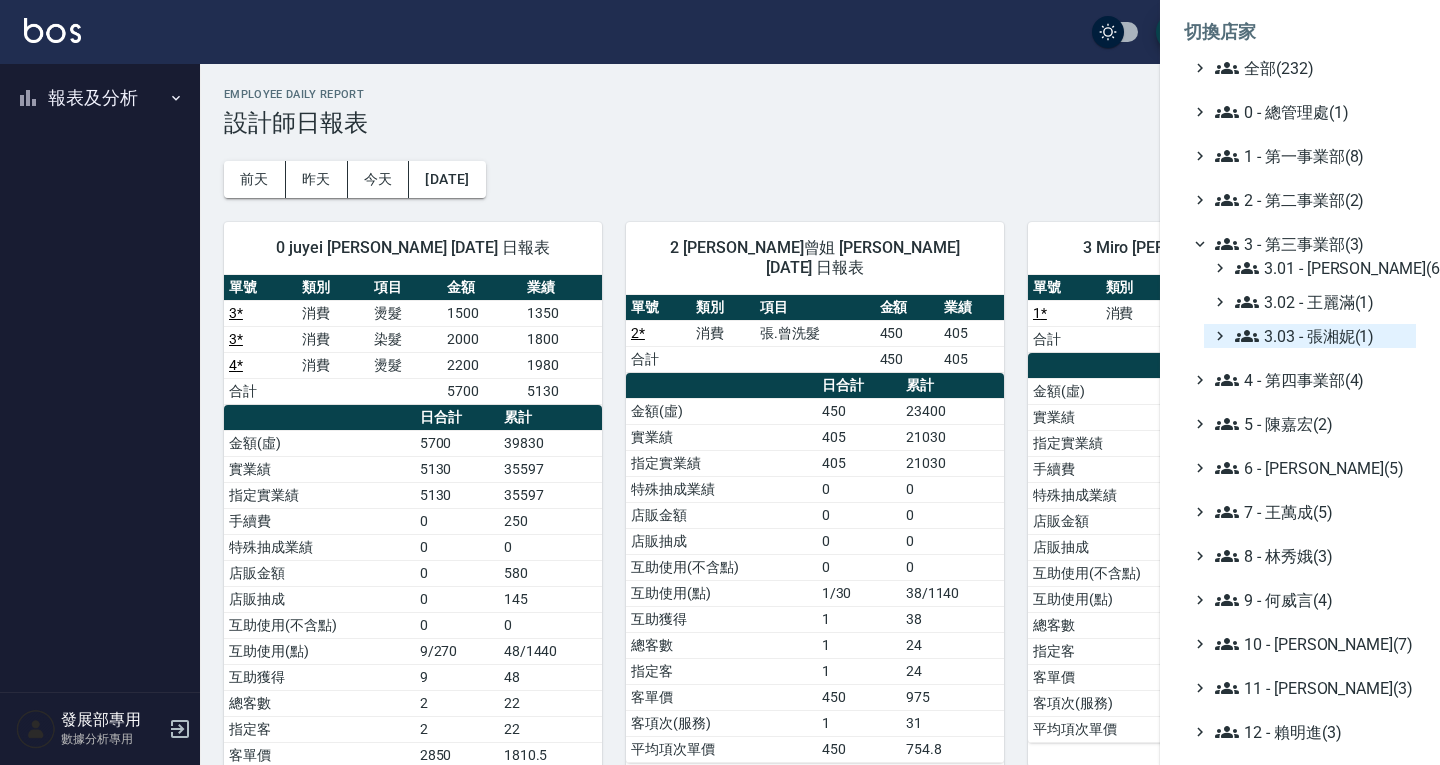 click on "3.03 - 張湘妮(1)" at bounding box center (1321, 336) 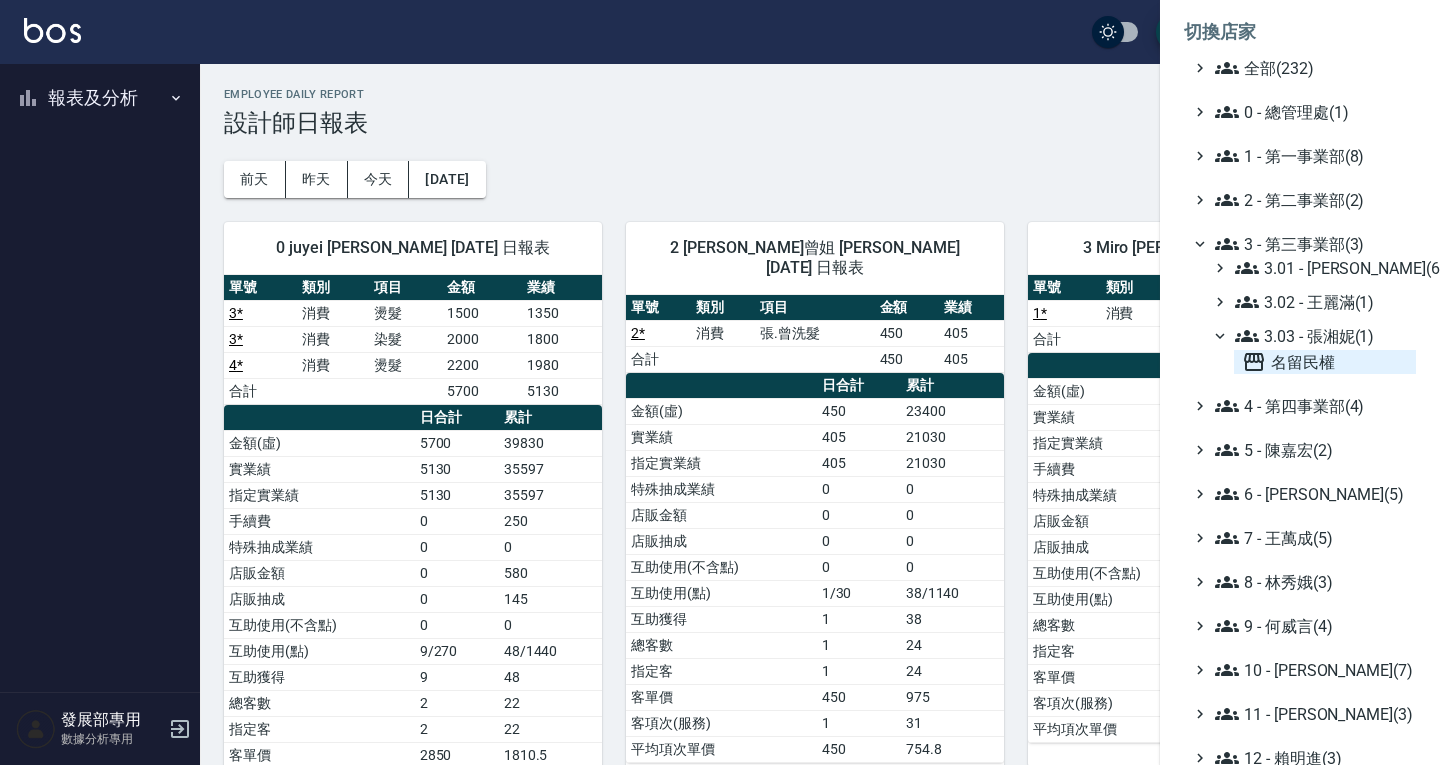 click on "名留民權" at bounding box center [1325, 362] 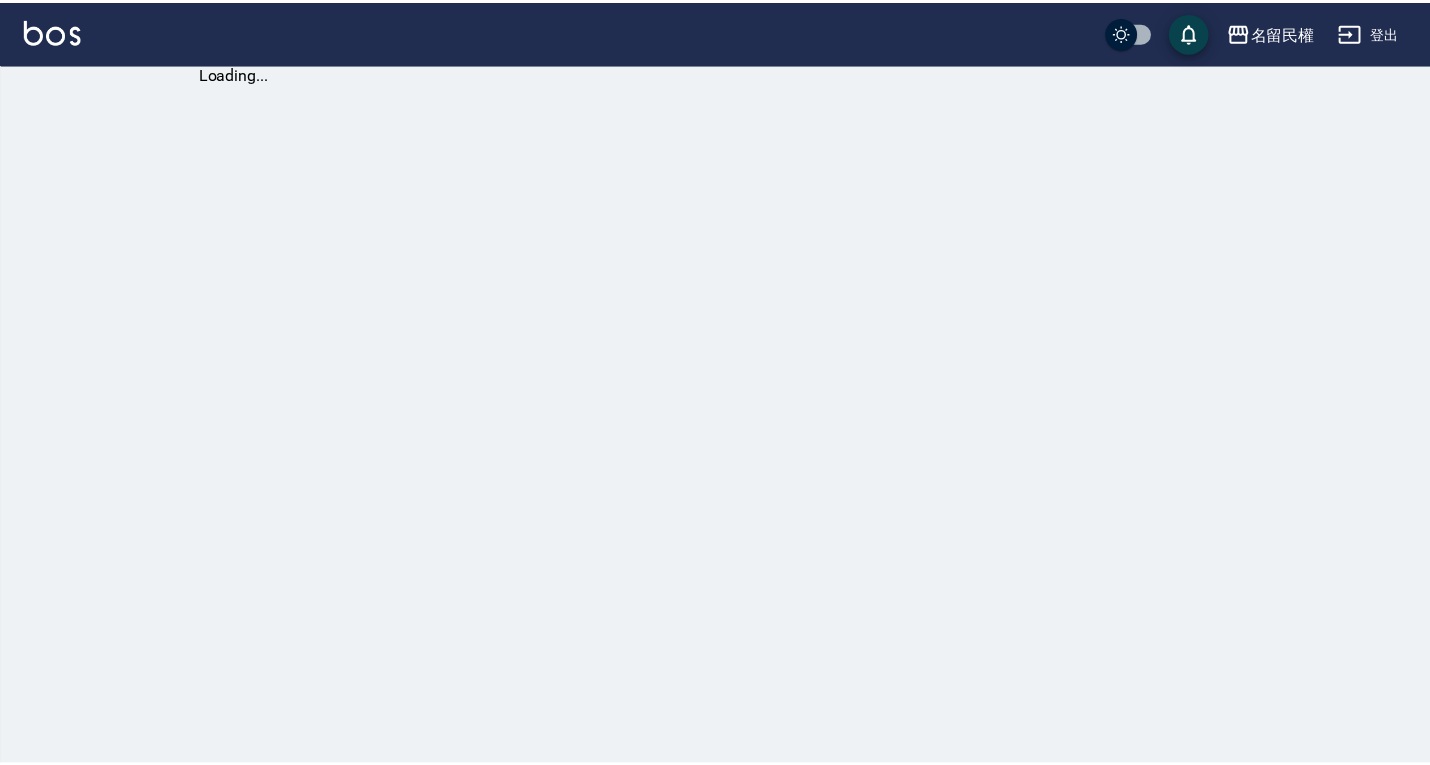 scroll, scrollTop: 0, scrollLeft: 0, axis: both 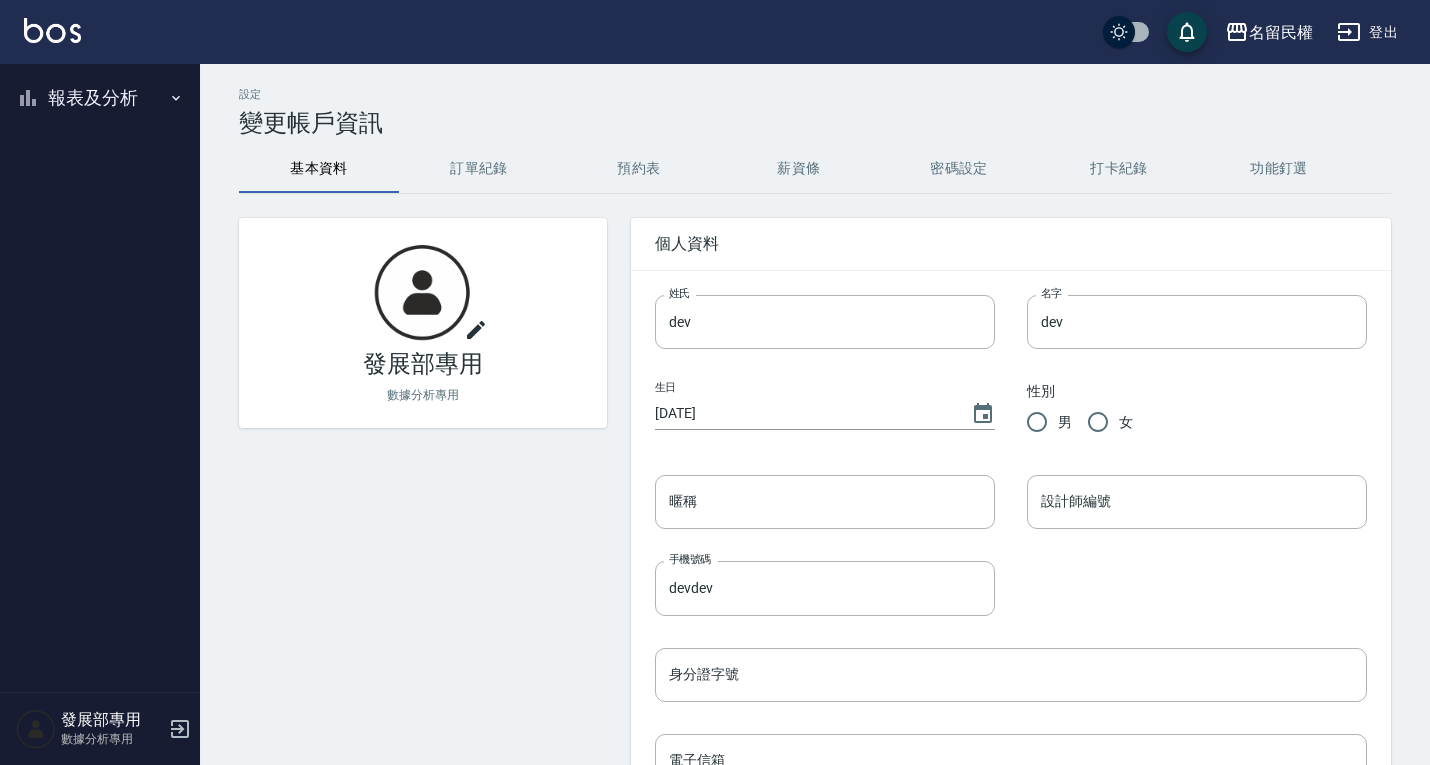 click on "報表及分析" at bounding box center (100, 98) 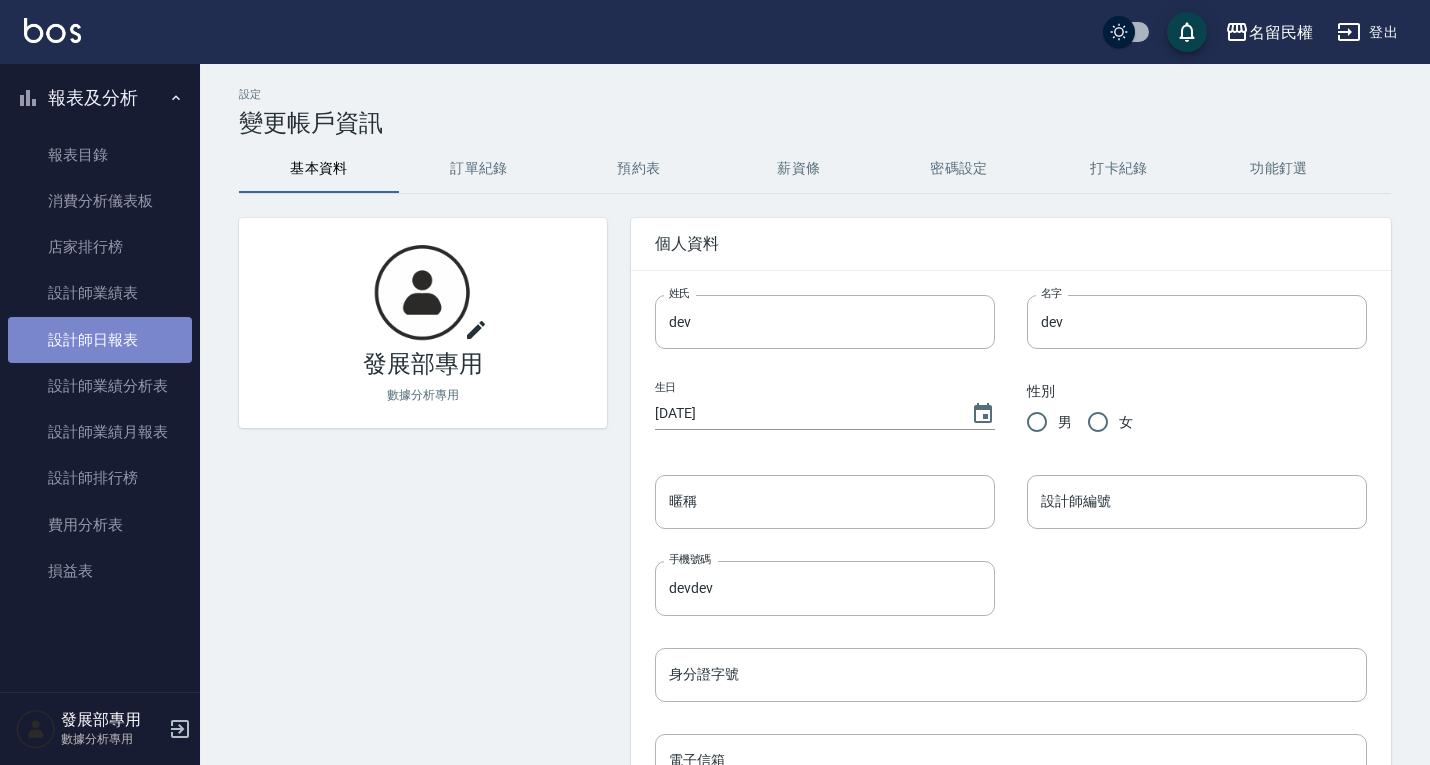 click on "設計師日報表" at bounding box center [100, 340] 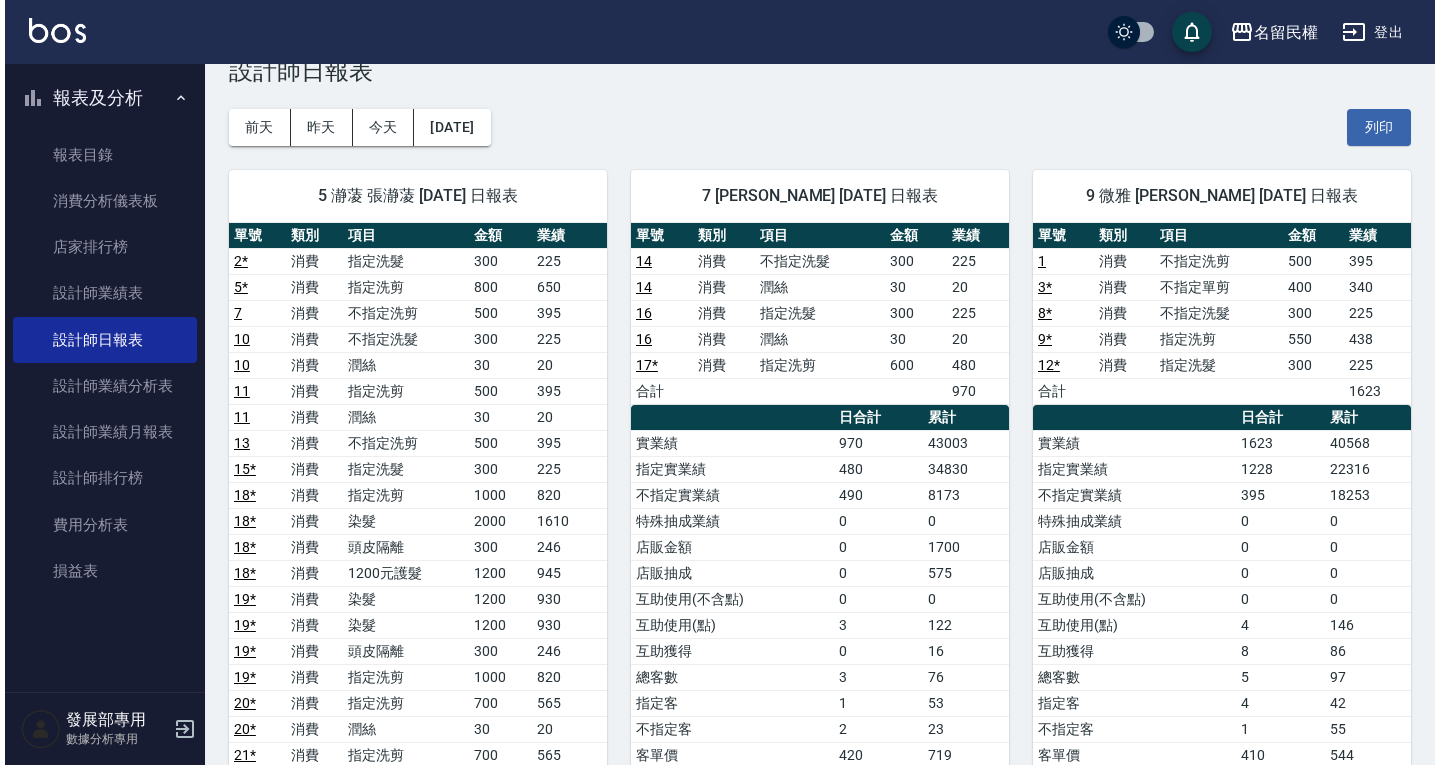 scroll, scrollTop: 0, scrollLeft: 0, axis: both 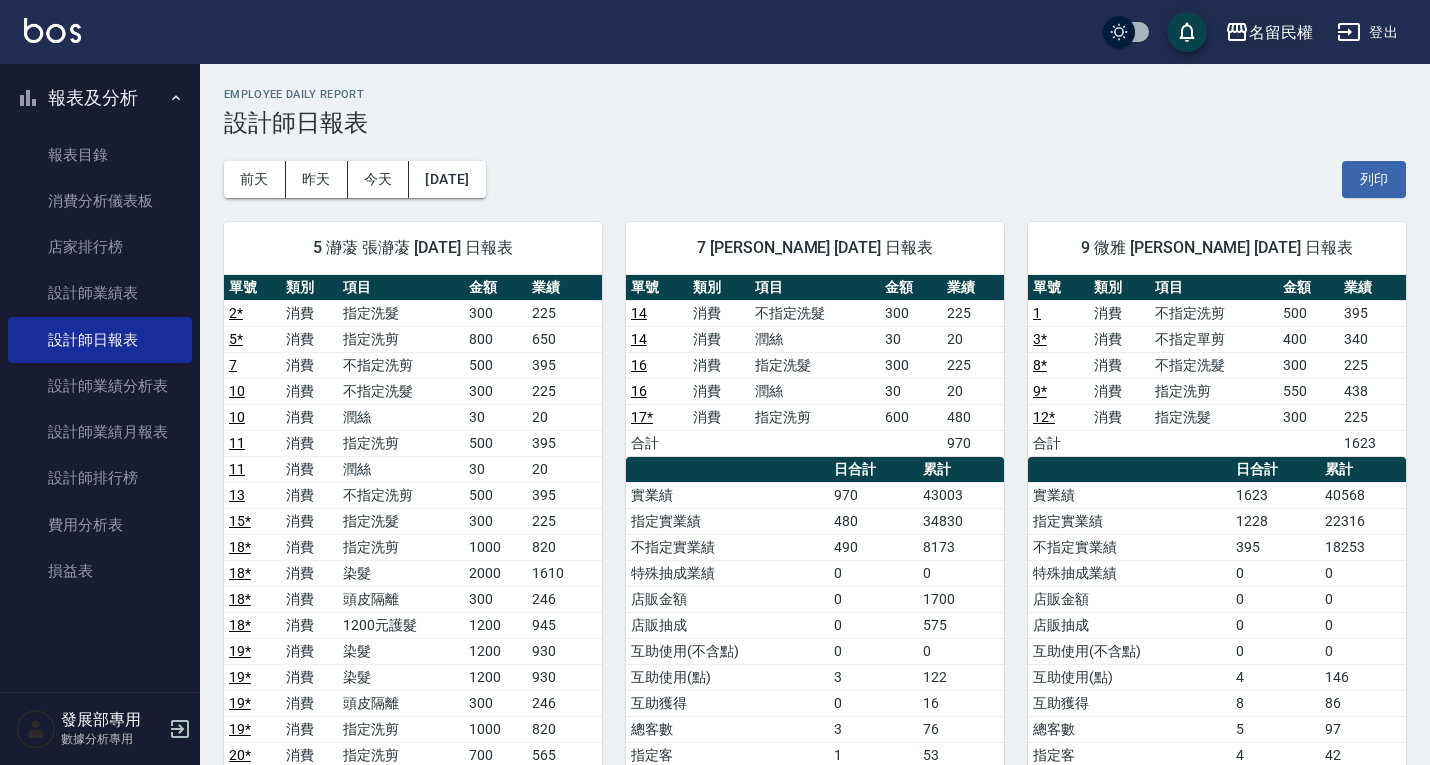 click 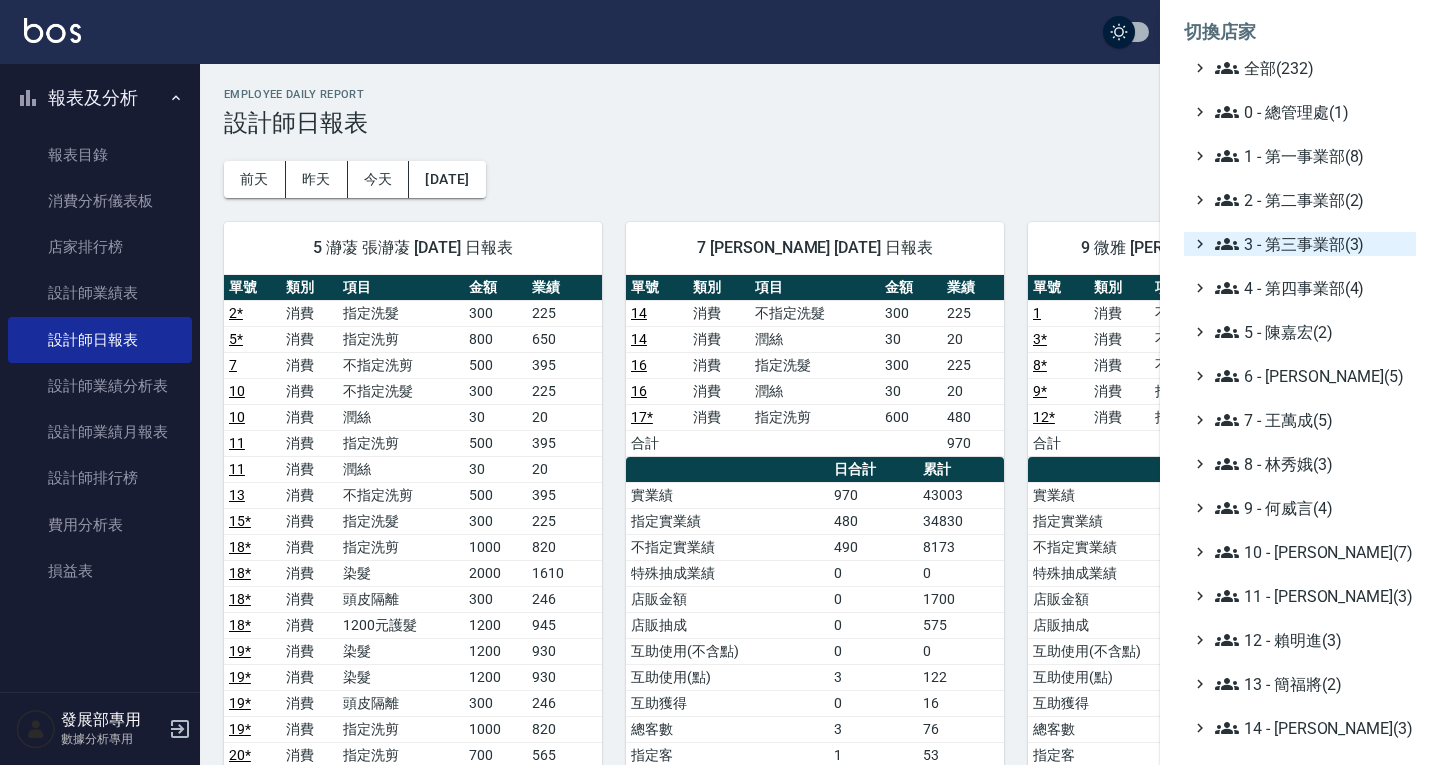 click on "3 - 第三事業部(3)" at bounding box center (1311, 244) 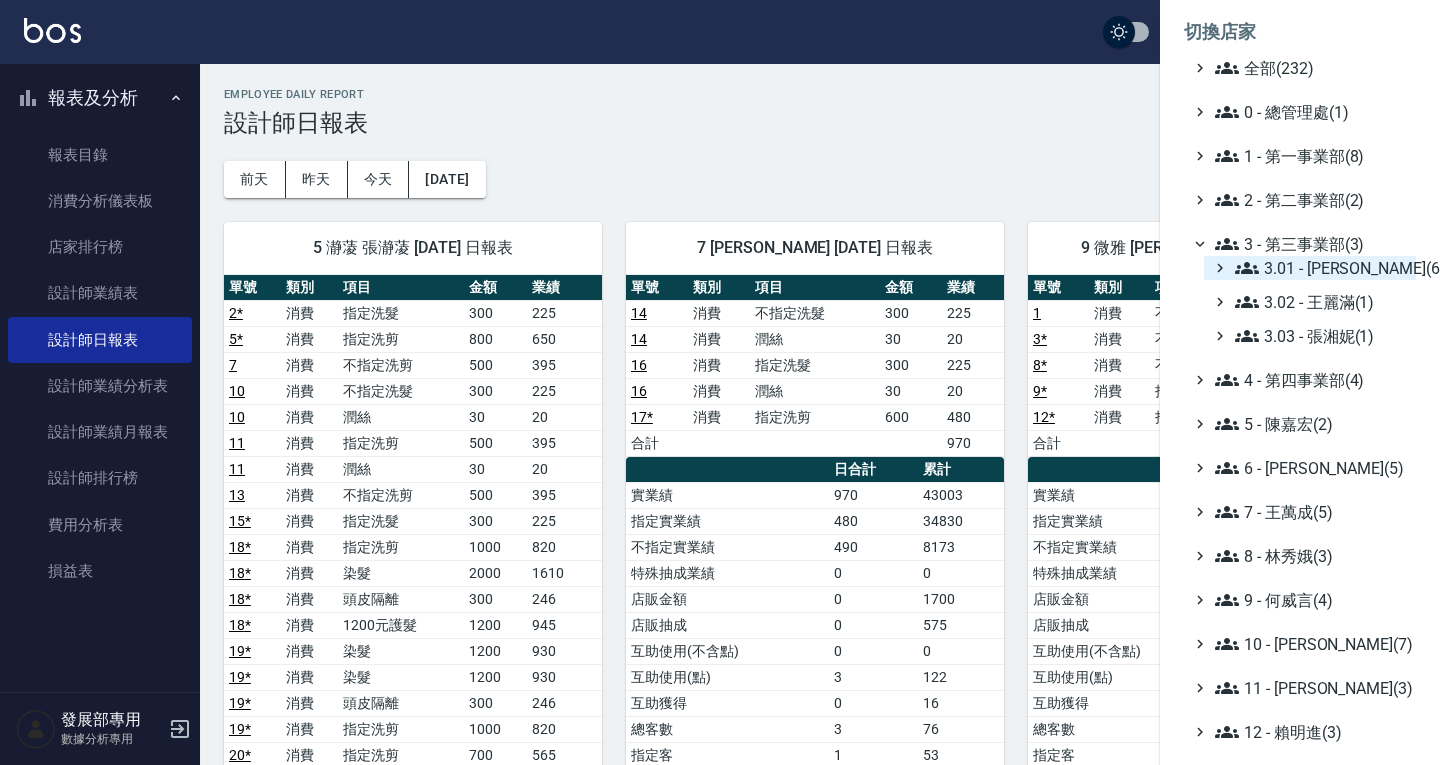 click on "3.01 - 蔡承翰(6)" at bounding box center (1321, 268) 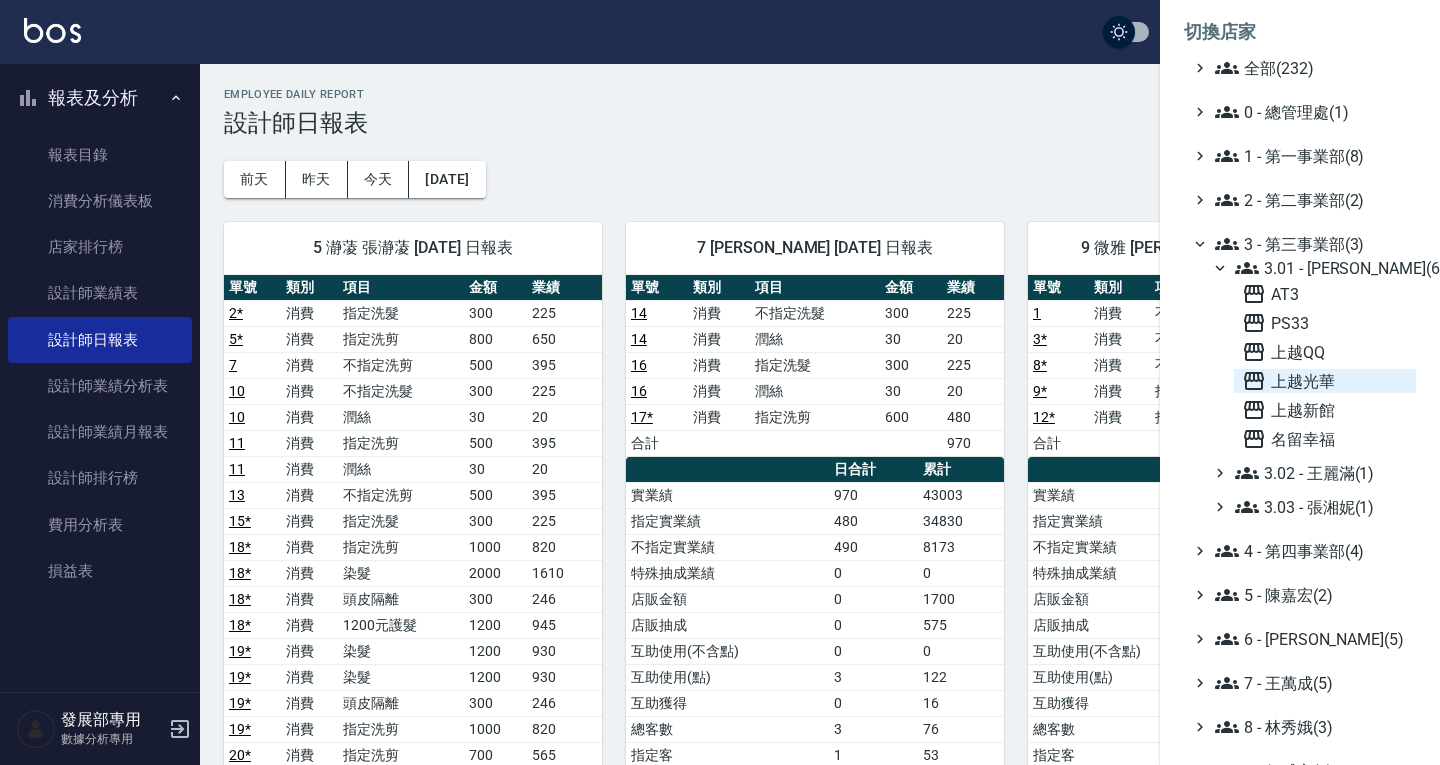 click on "上越光華" at bounding box center [1325, 381] 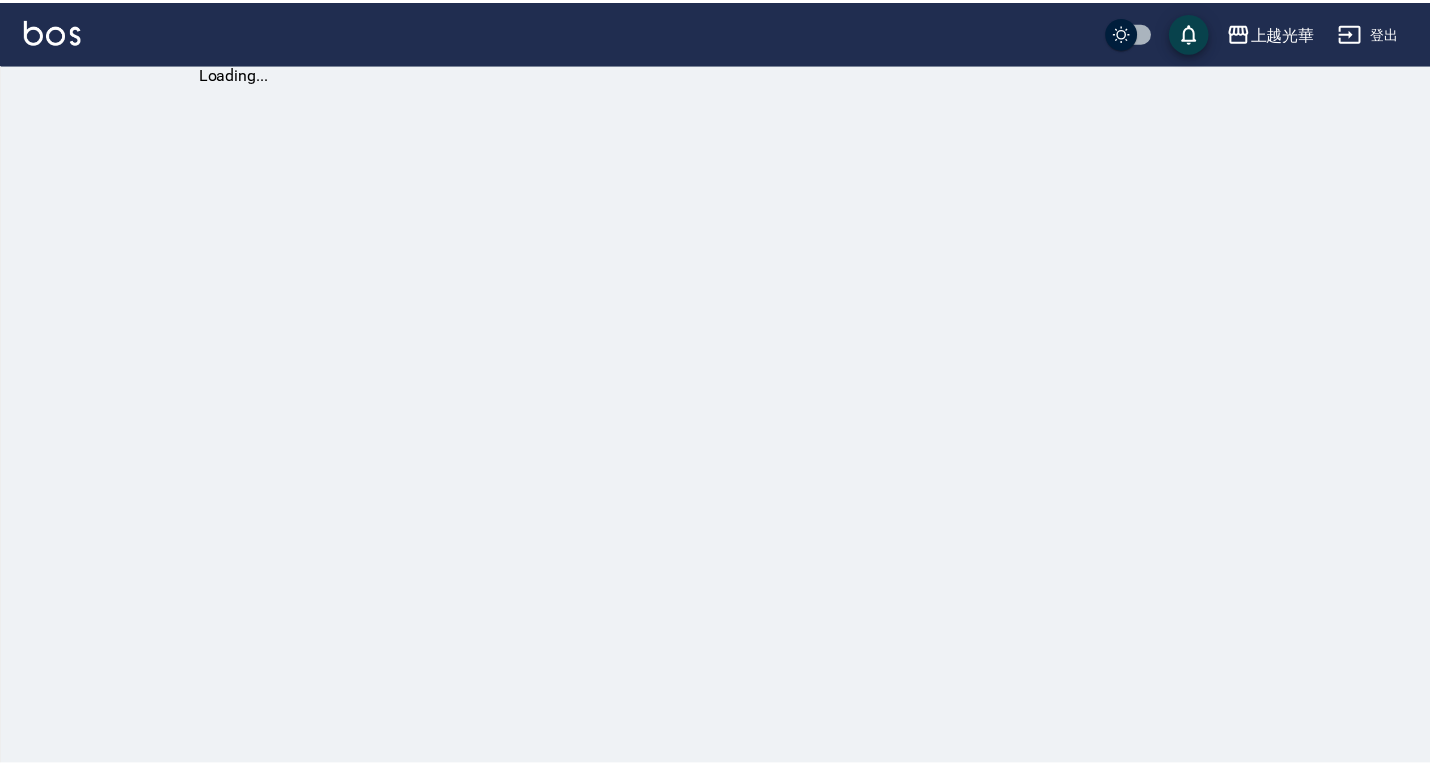 scroll, scrollTop: 0, scrollLeft: 0, axis: both 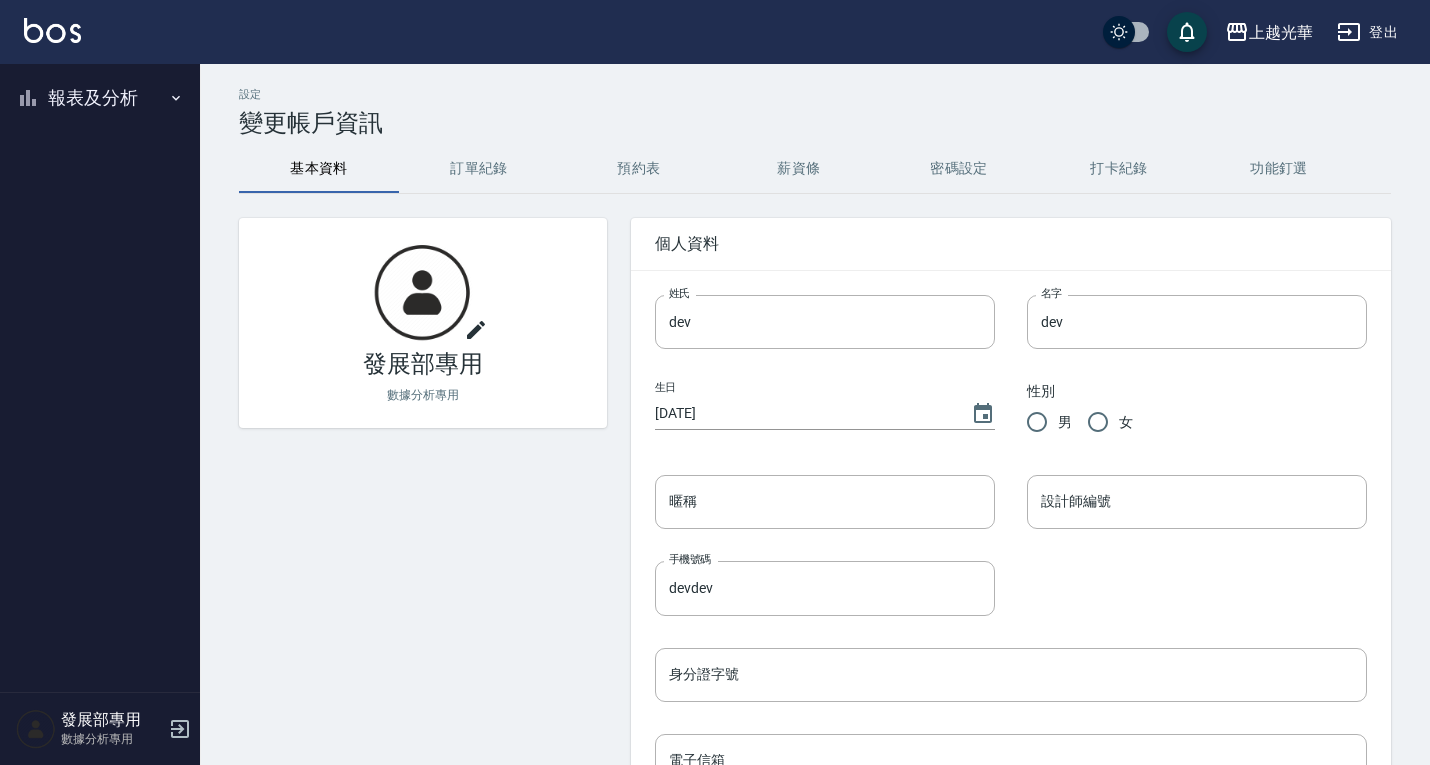 click on "報表及分析" at bounding box center (100, 98) 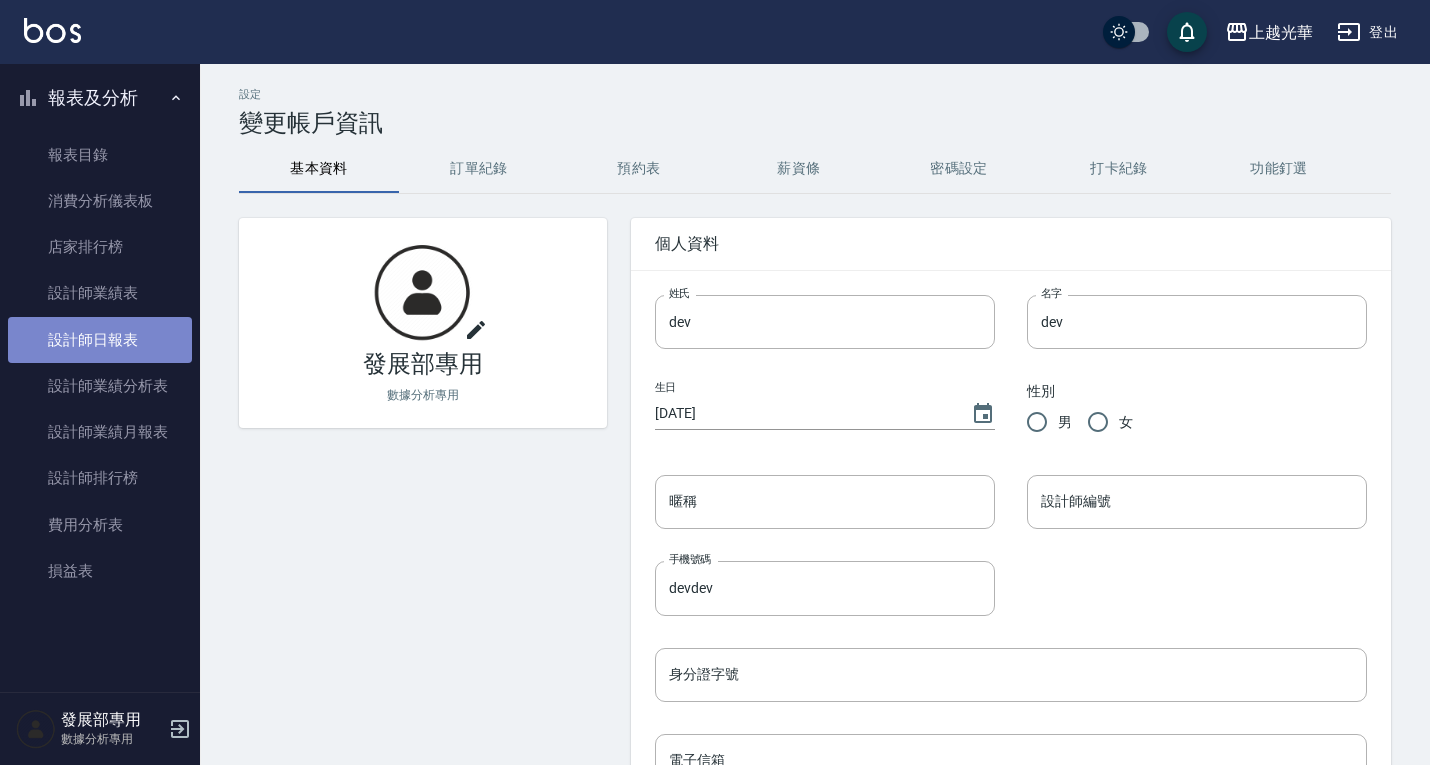 click on "設計師日報表" at bounding box center [100, 340] 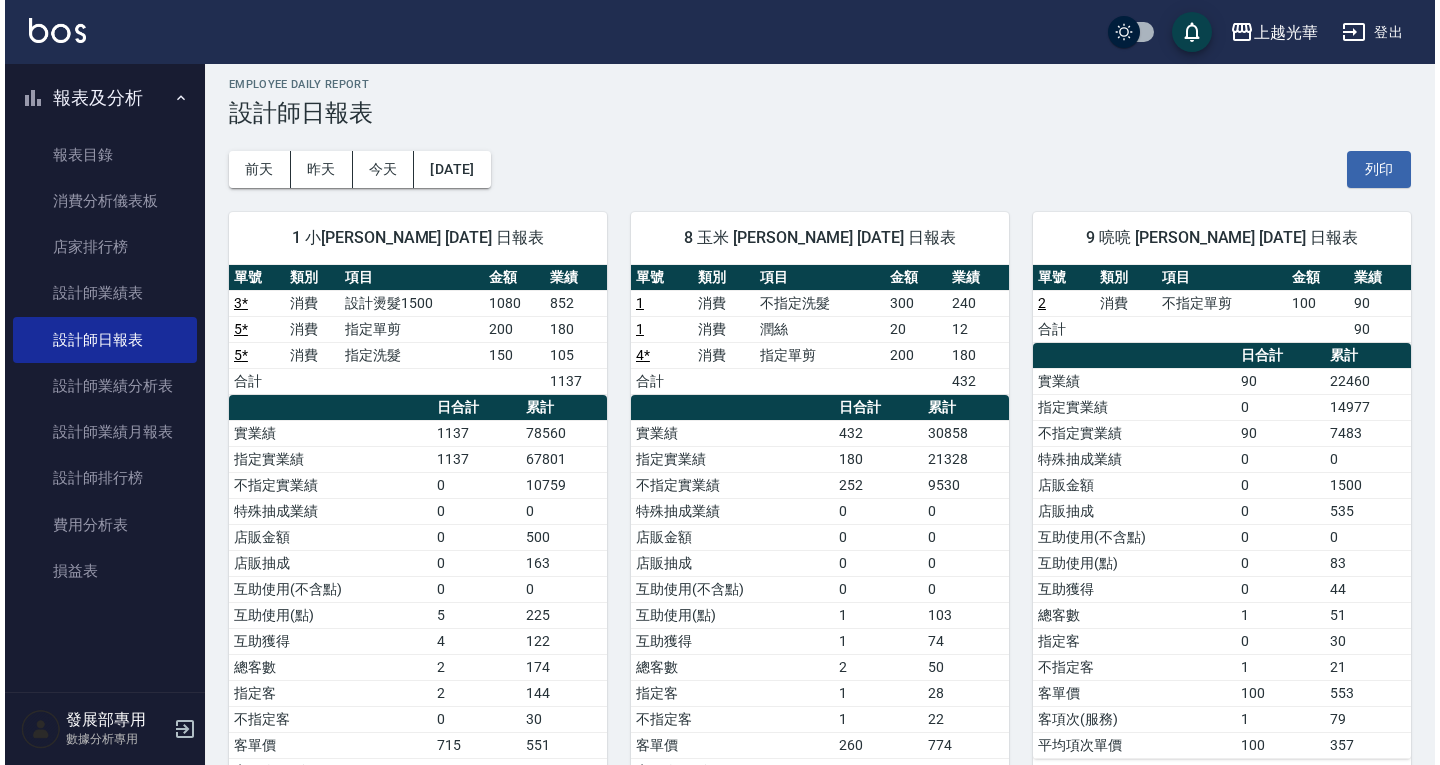 scroll, scrollTop: 0, scrollLeft: 0, axis: both 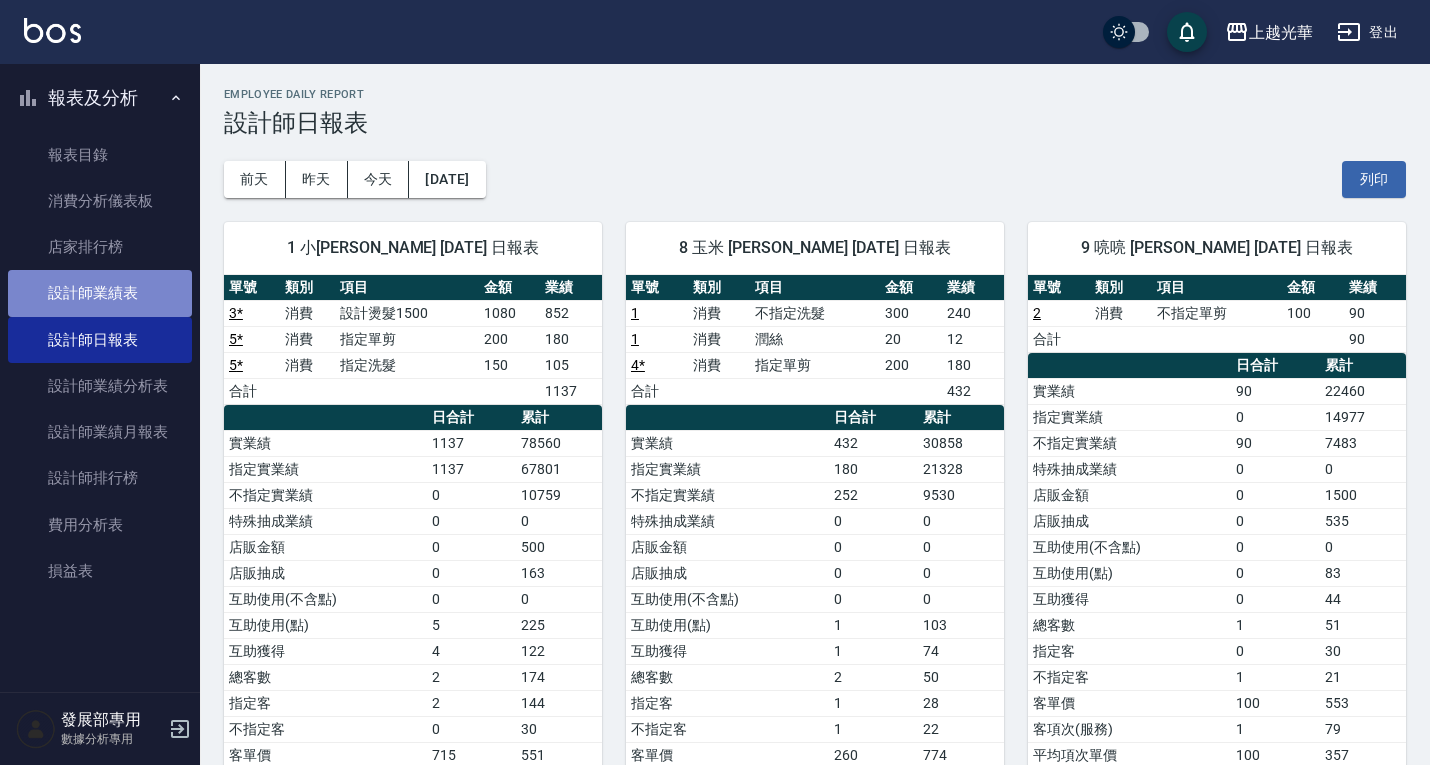 click on "設計師業績表" at bounding box center (100, 293) 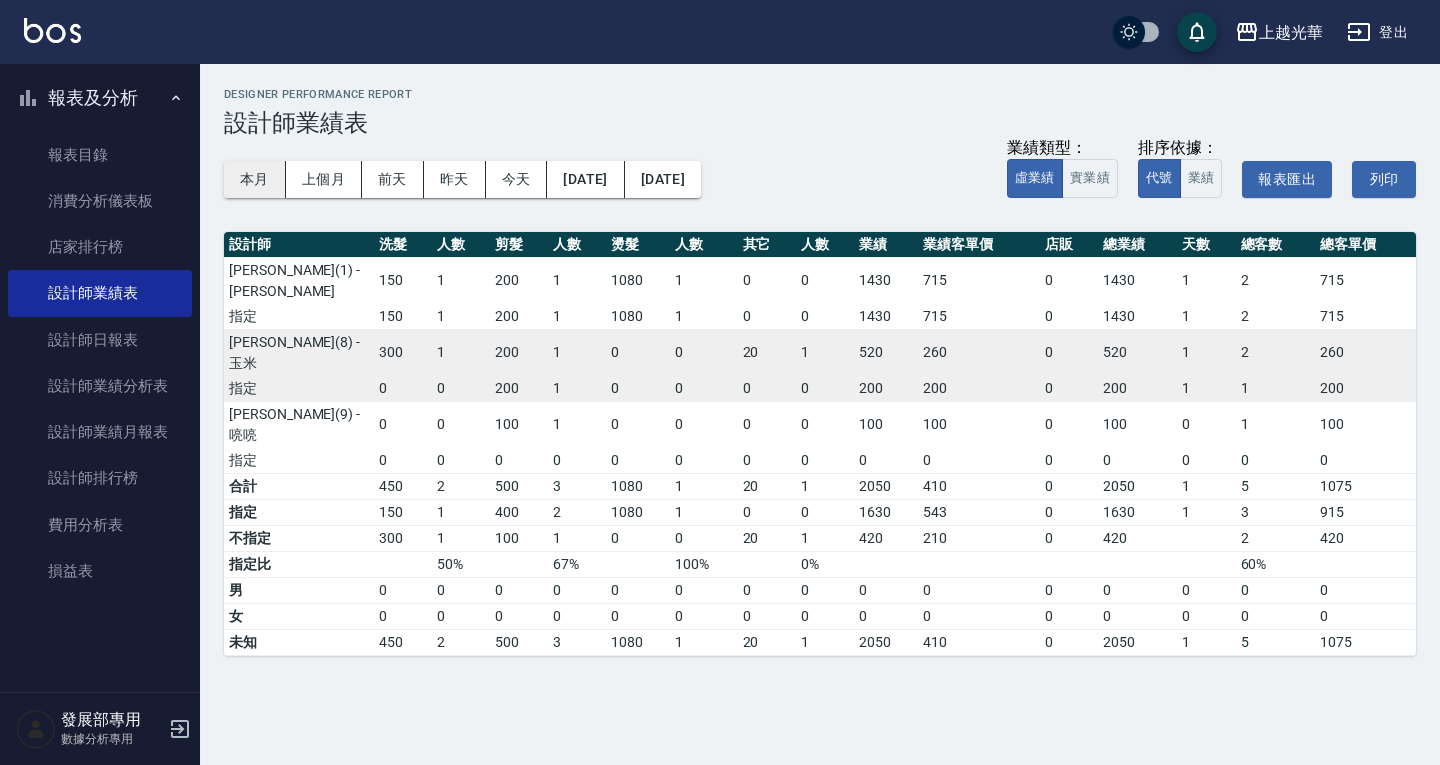click on "本月" at bounding box center (255, 179) 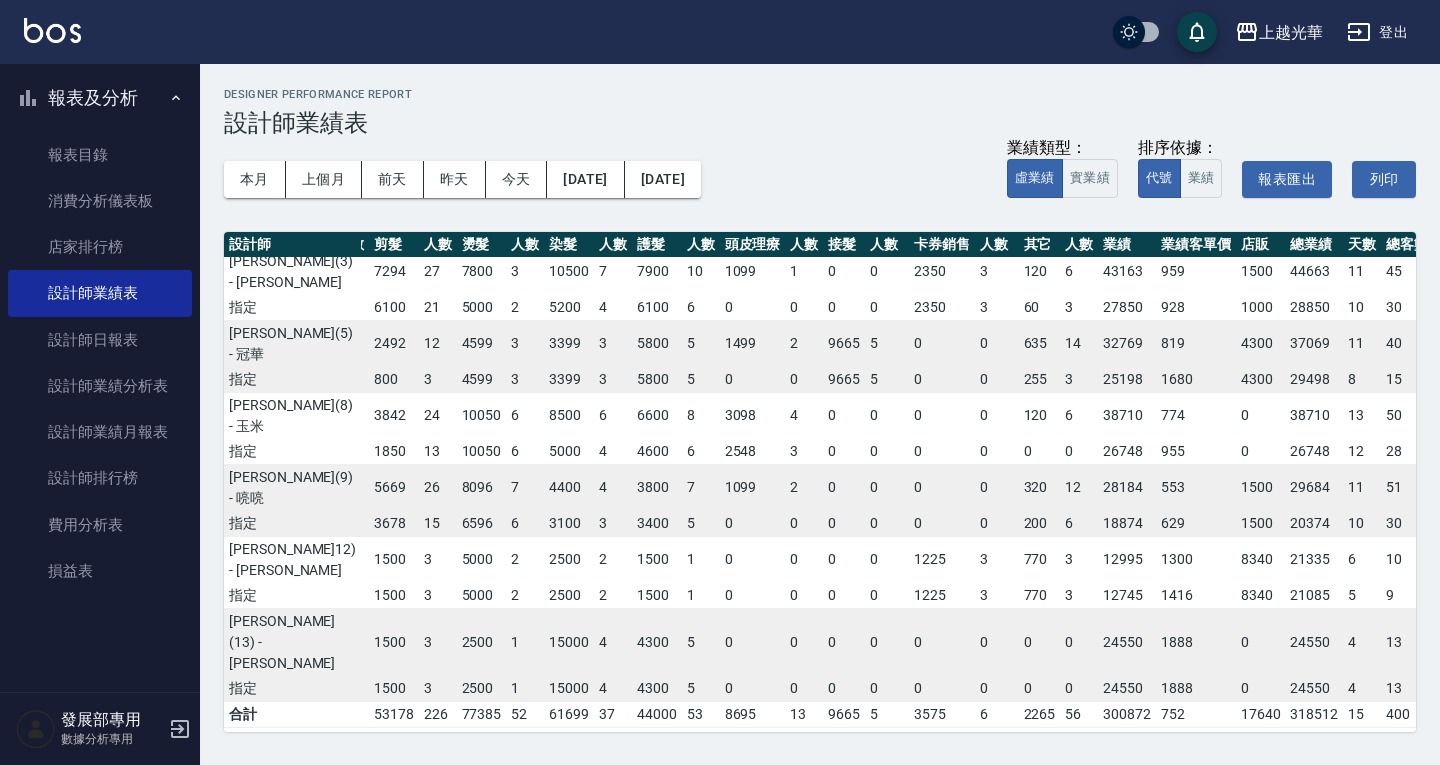 scroll, scrollTop: 159, scrollLeft: 80, axis: both 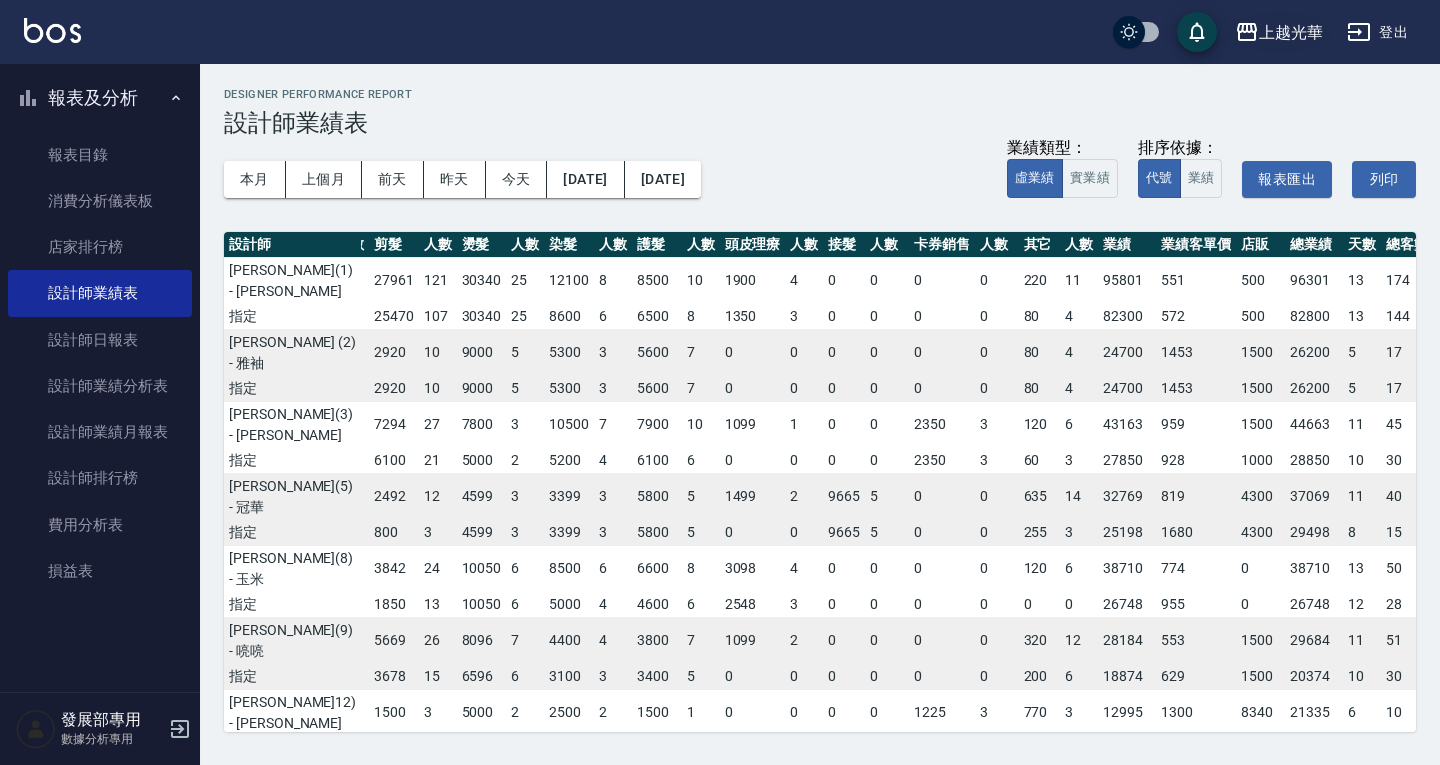 click on "上越光華" at bounding box center (1291, 32) 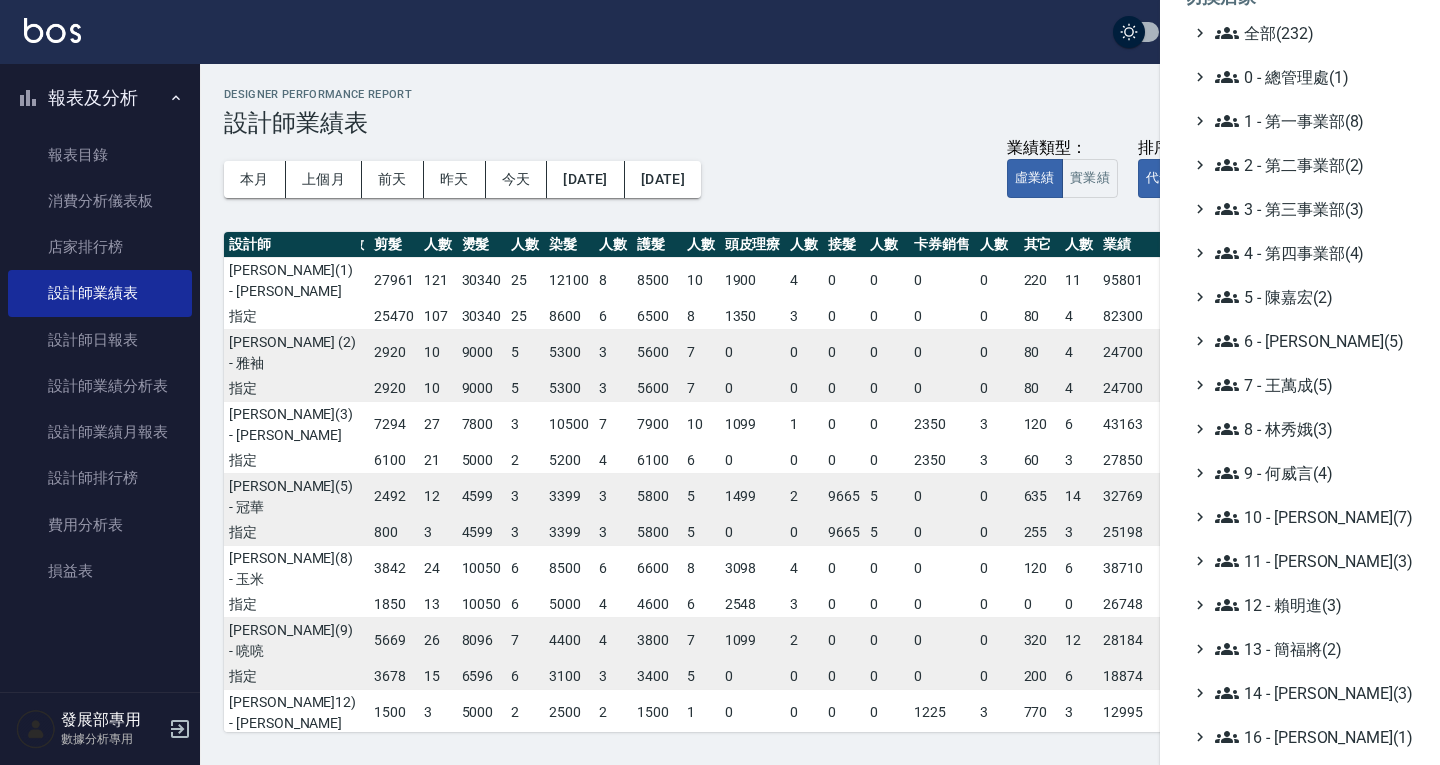 scroll, scrollTop: 0, scrollLeft: 0, axis: both 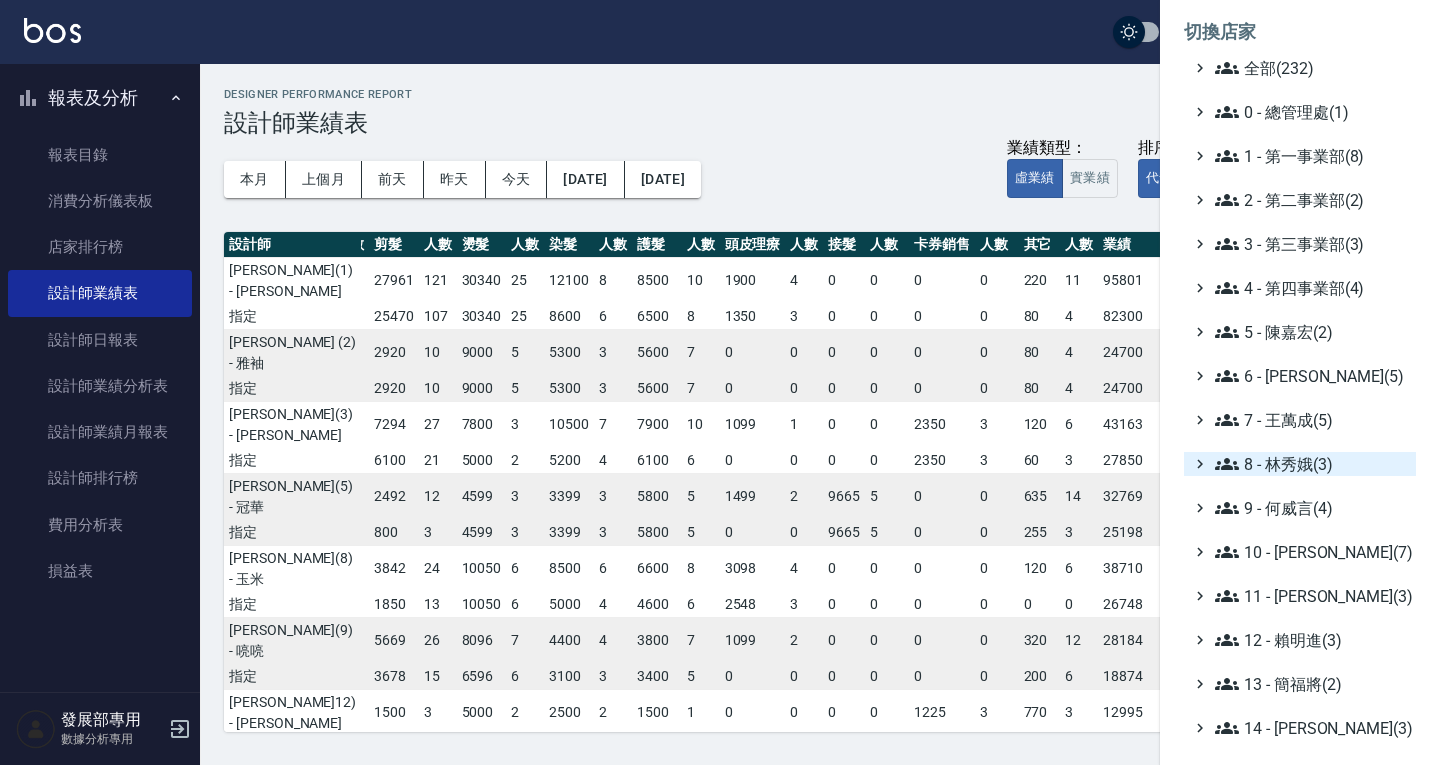 click on "8 - 林秀娥(3)" at bounding box center (1311, 464) 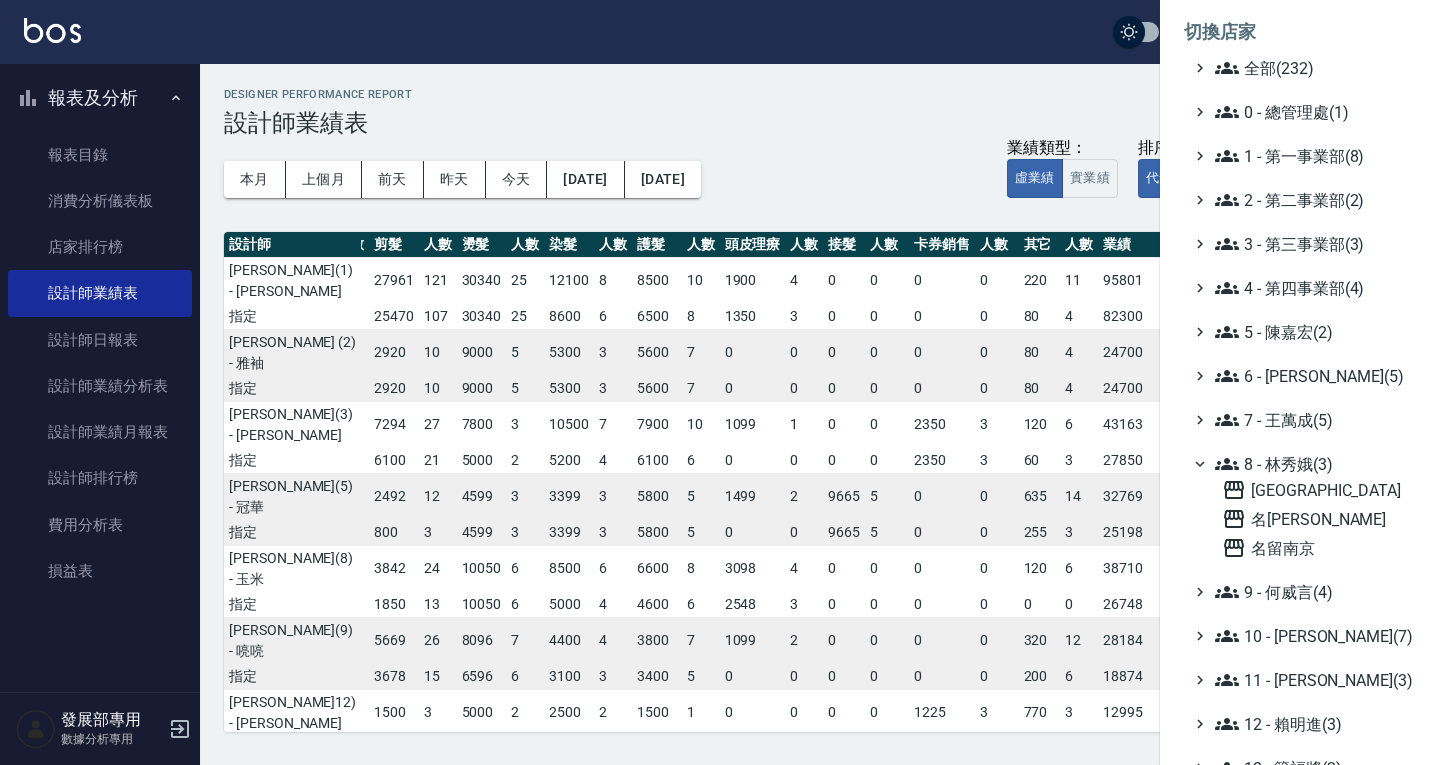 click on "8 - 林秀娥(3)" at bounding box center (1311, 464) 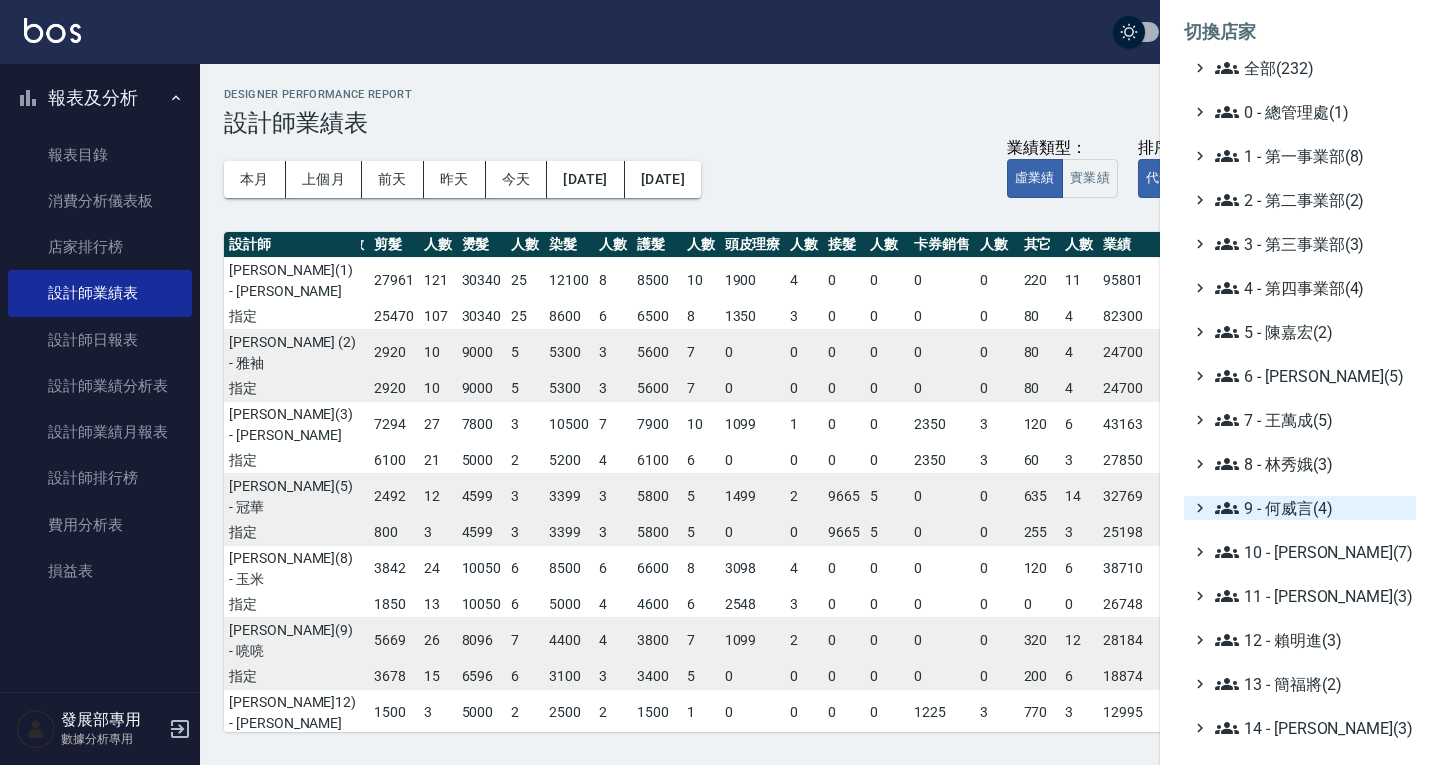 click on "9 - 何威言(4)" at bounding box center (1311, 508) 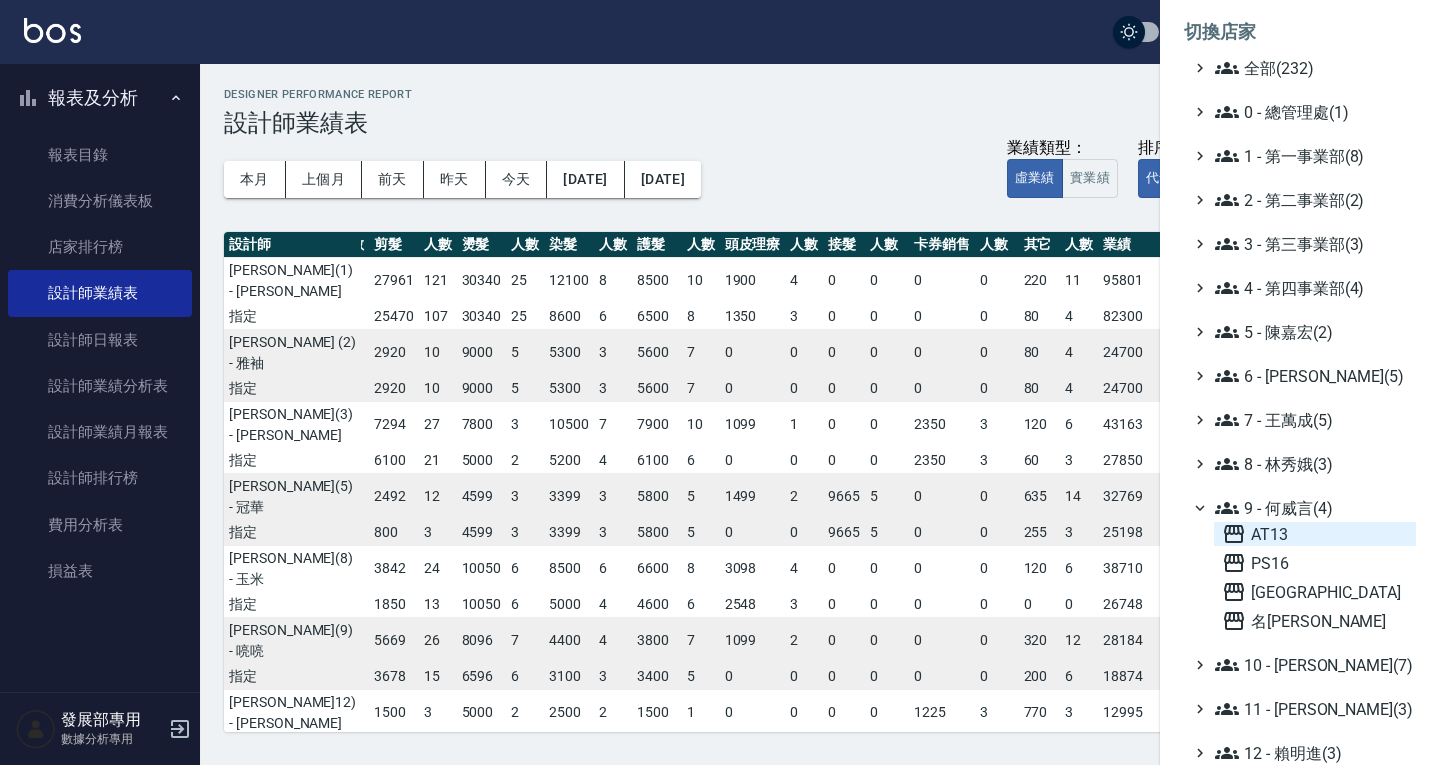 click on "AT13" at bounding box center [1315, 534] 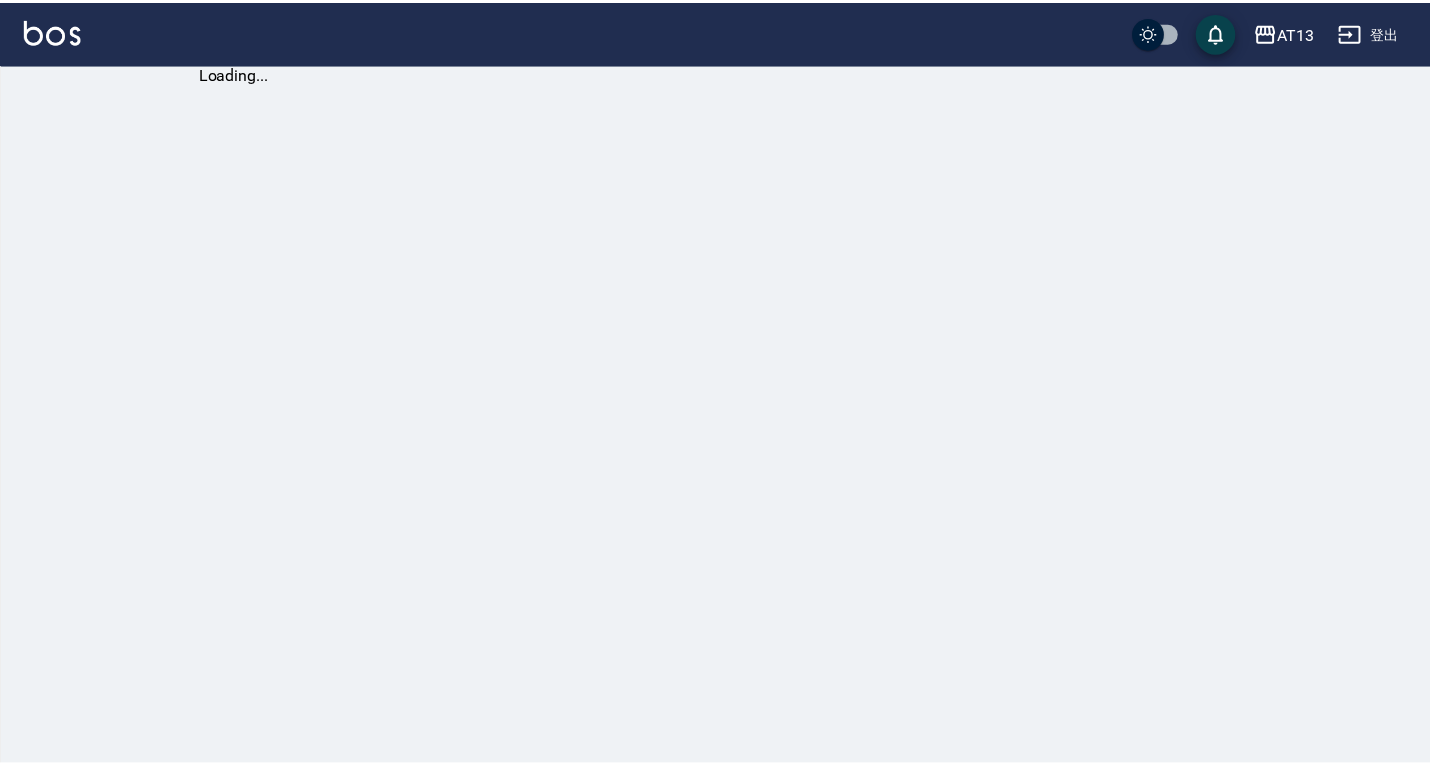 scroll, scrollTop: 0, scrollLeft: 0, axis: both 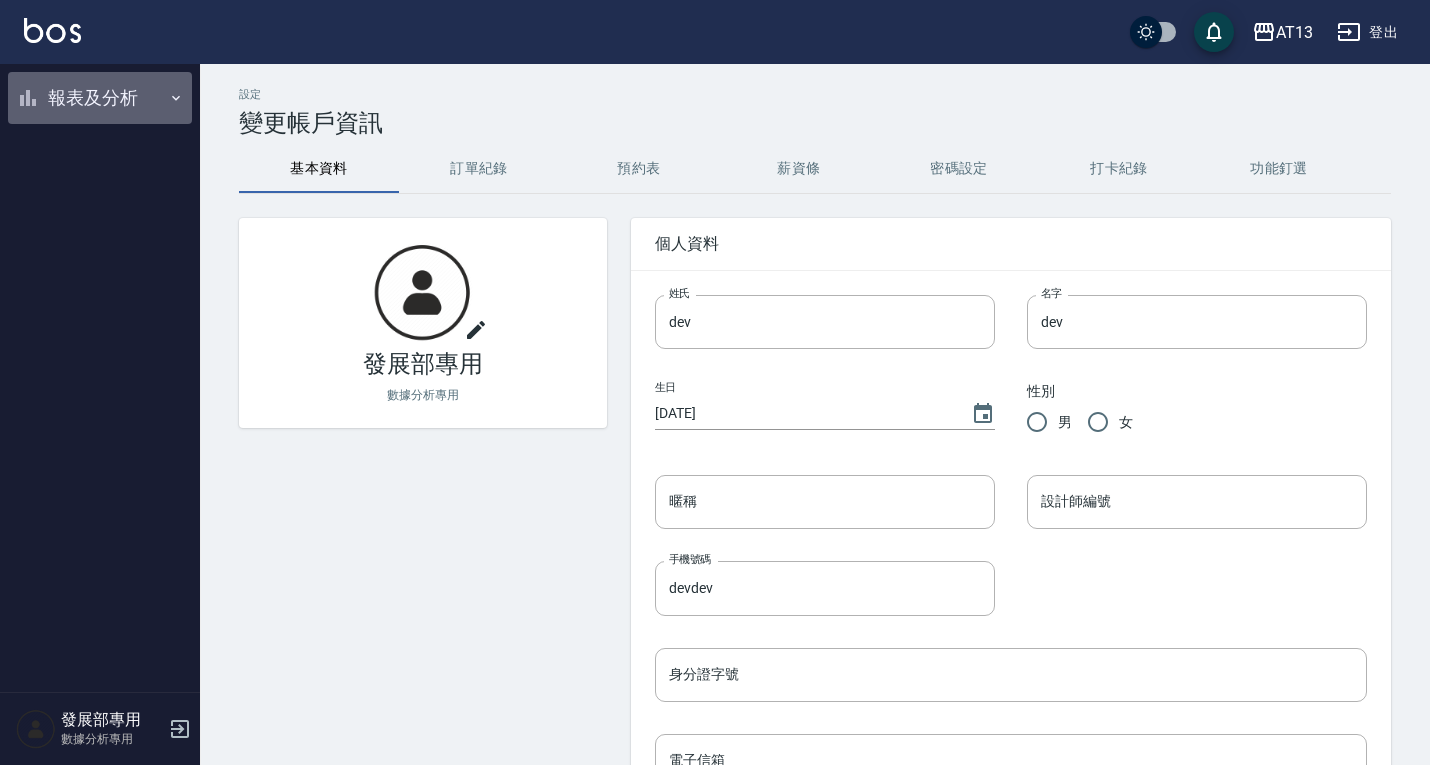 click on "報表及分析" at bounding box center (100, 98) 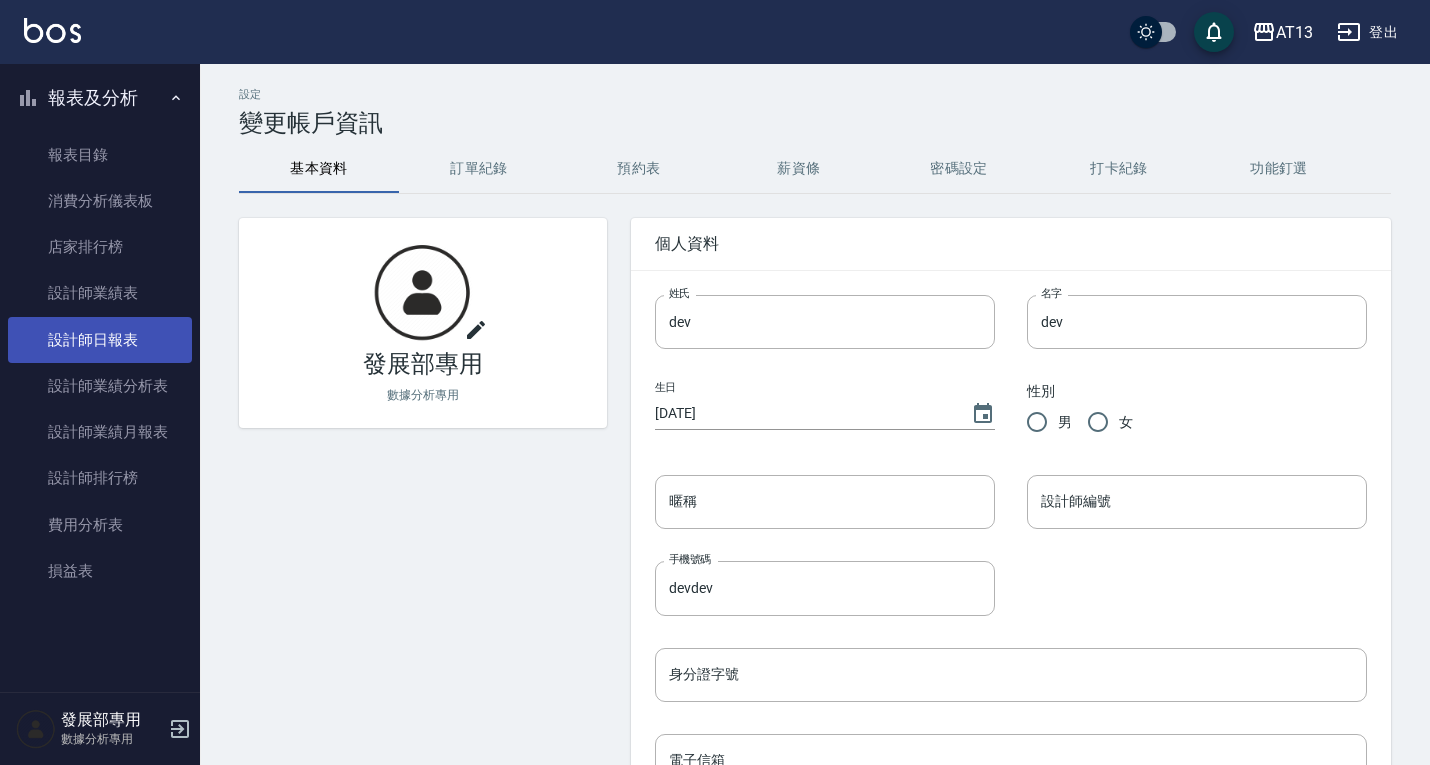 click on "設計師日報表" at bounding box center (100, 340) 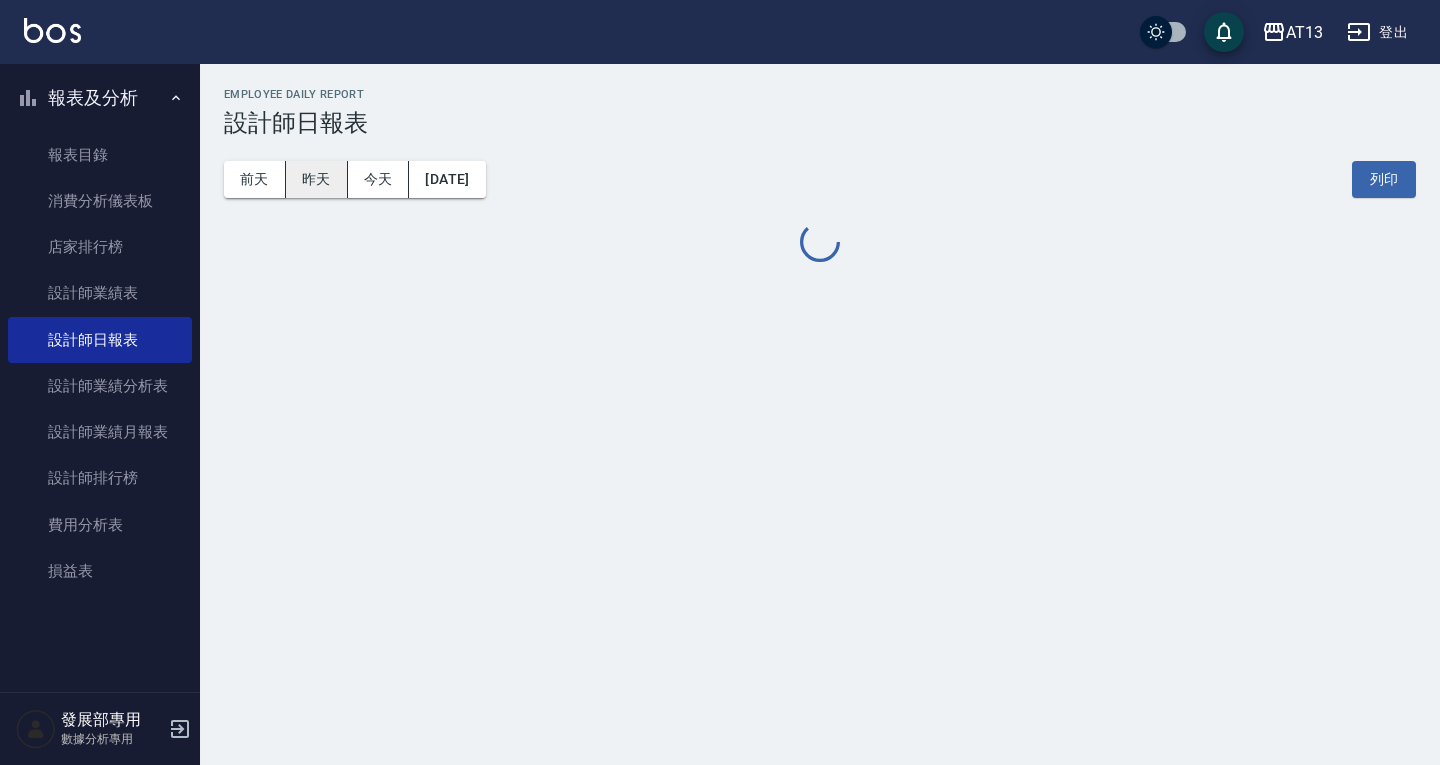 click on "昨天" at bounding box center [317, 179] 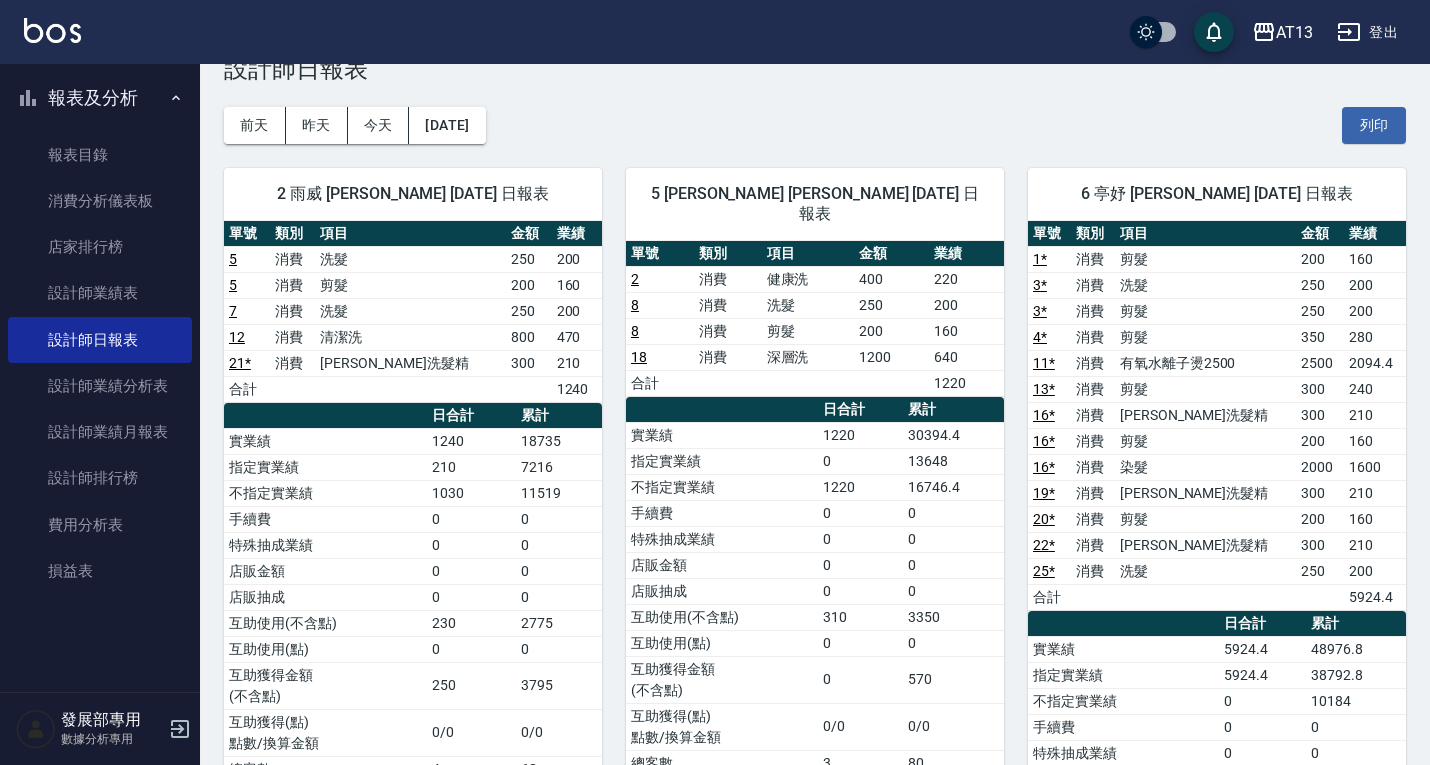 scroll, scrollTop: 0, scrollLeft: 0, axis: both 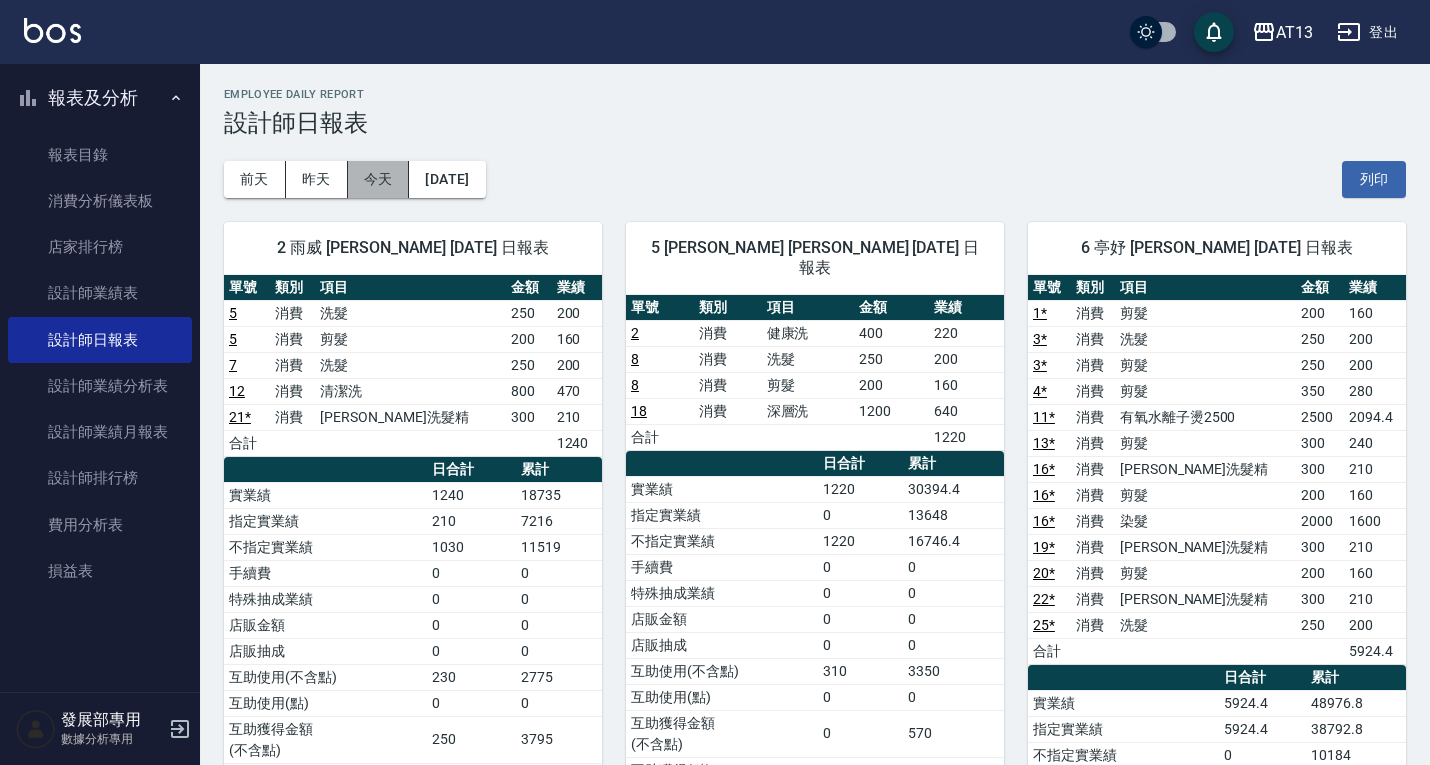 click on "今天" at bounding box center [379, 179] 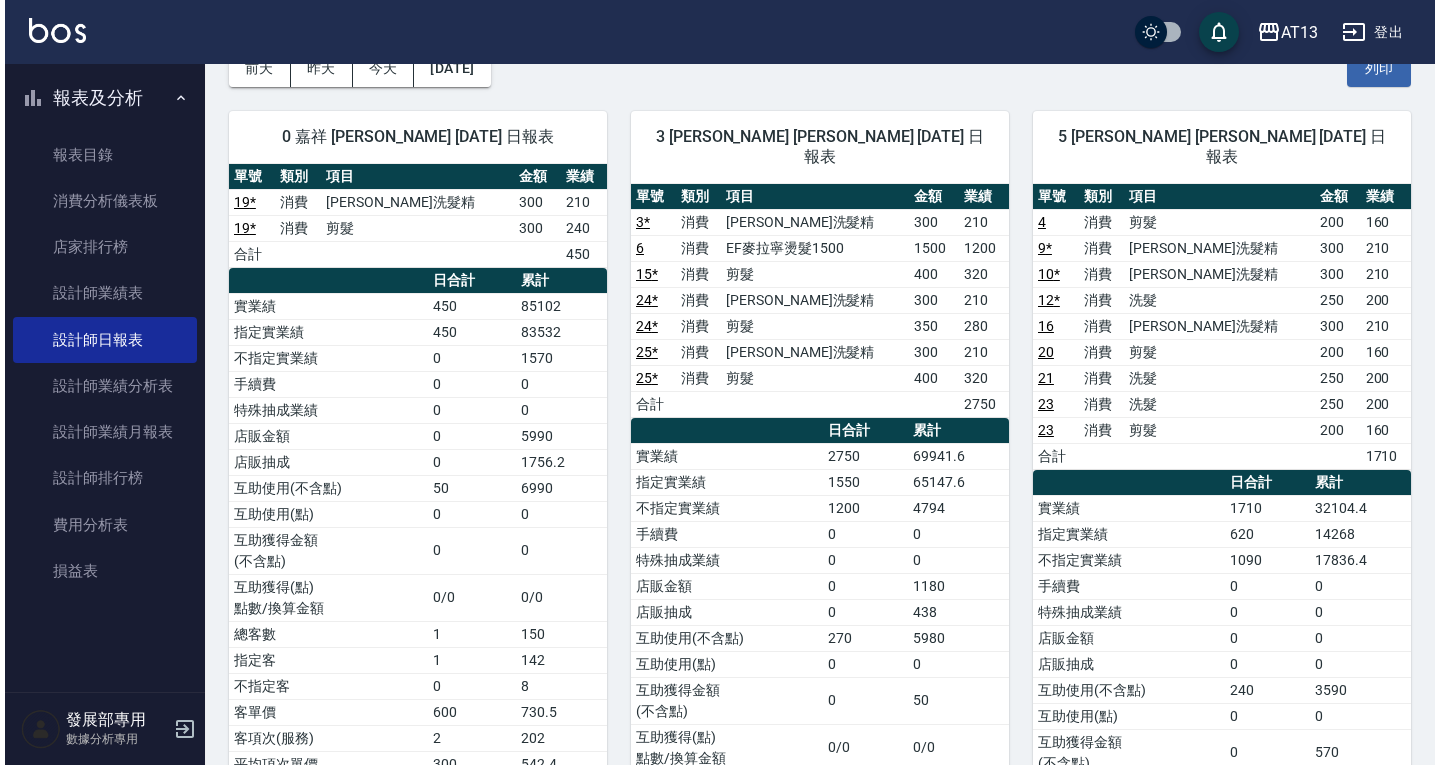 scroll, scrollTop: 98, scrollLeft: 0, axis: vertical 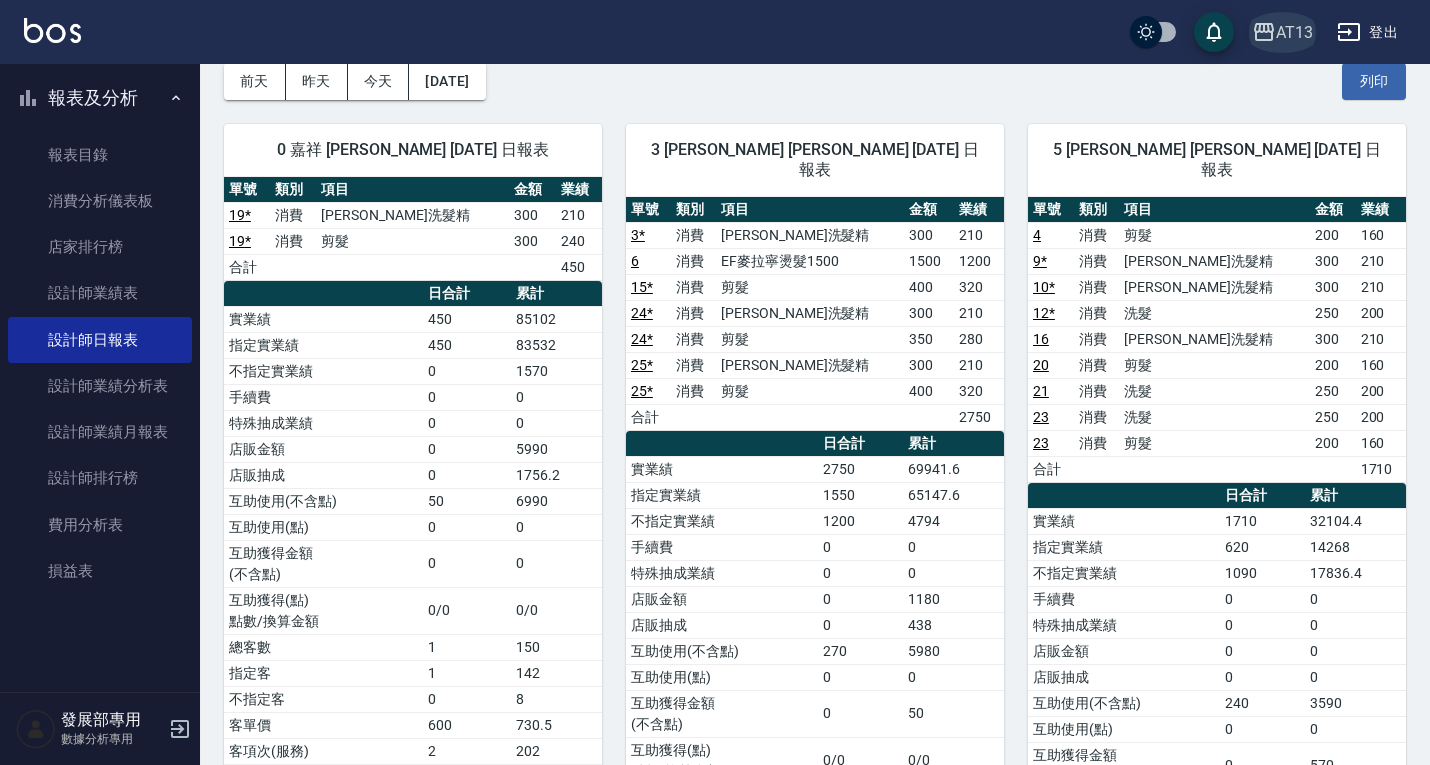 click on "AT13" at bounding box center [1294, 32] 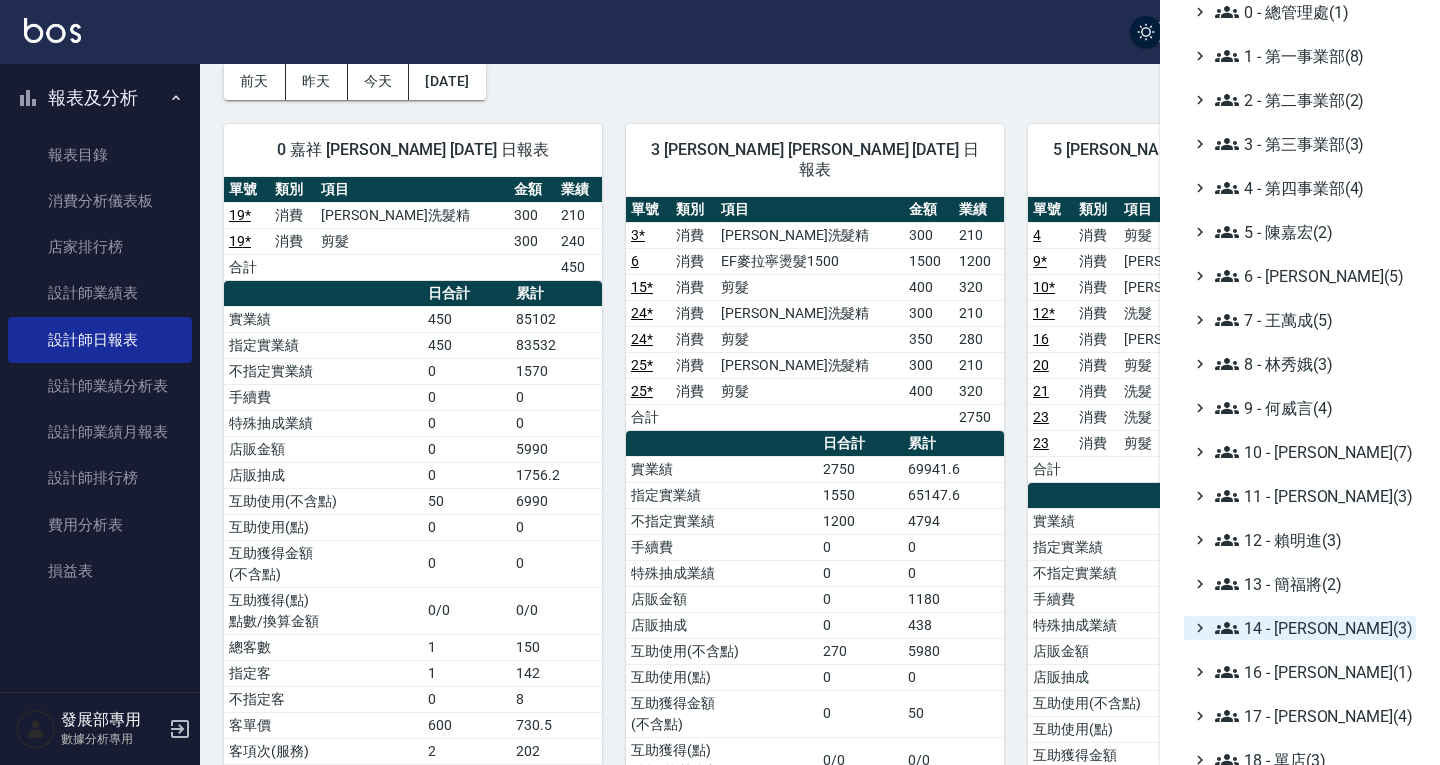 scroll, scrollTop: 100, scrollLeft: 0, axis: vertical 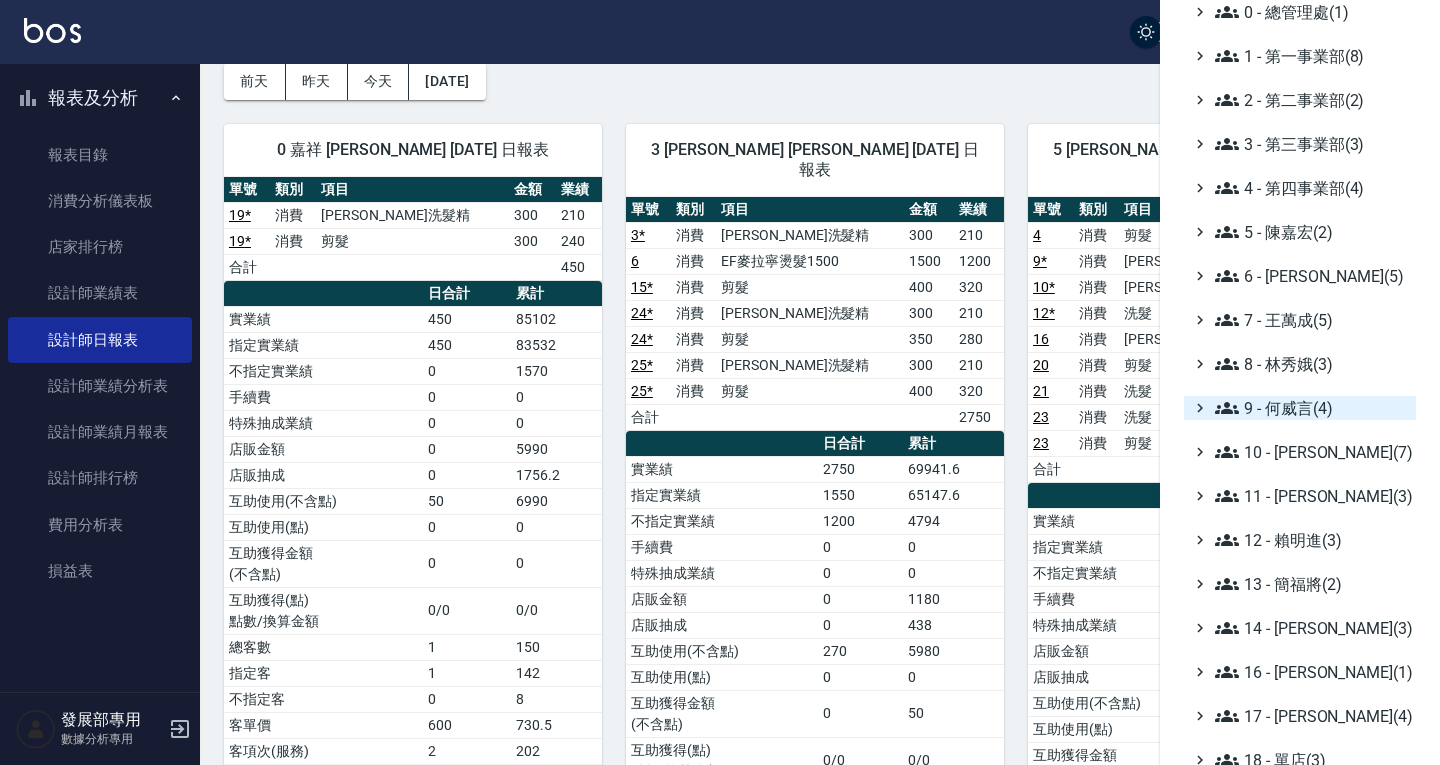 click on "9 - 何威言(4)" at bounding box center (1311, 408) 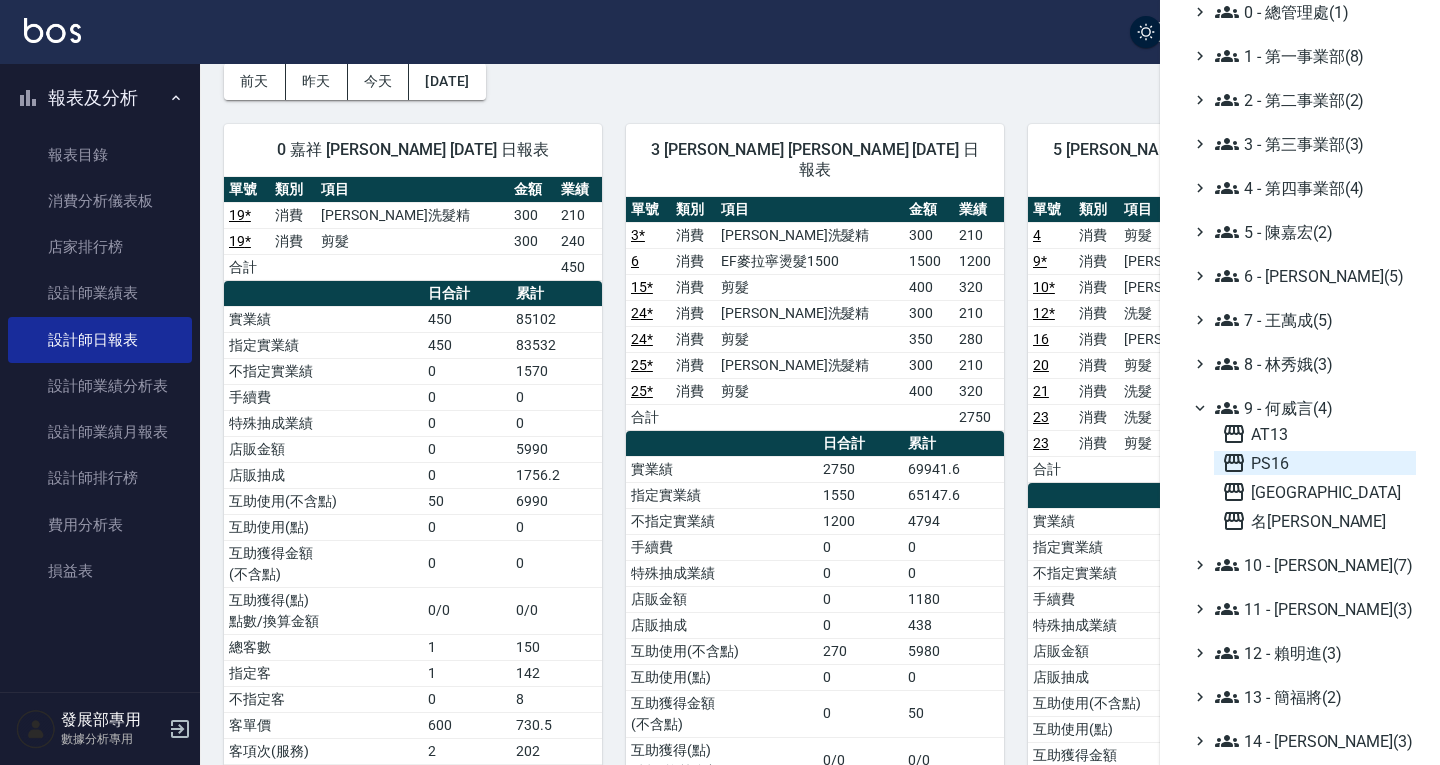 click on "PS16" at bounding box center (1315, 463) 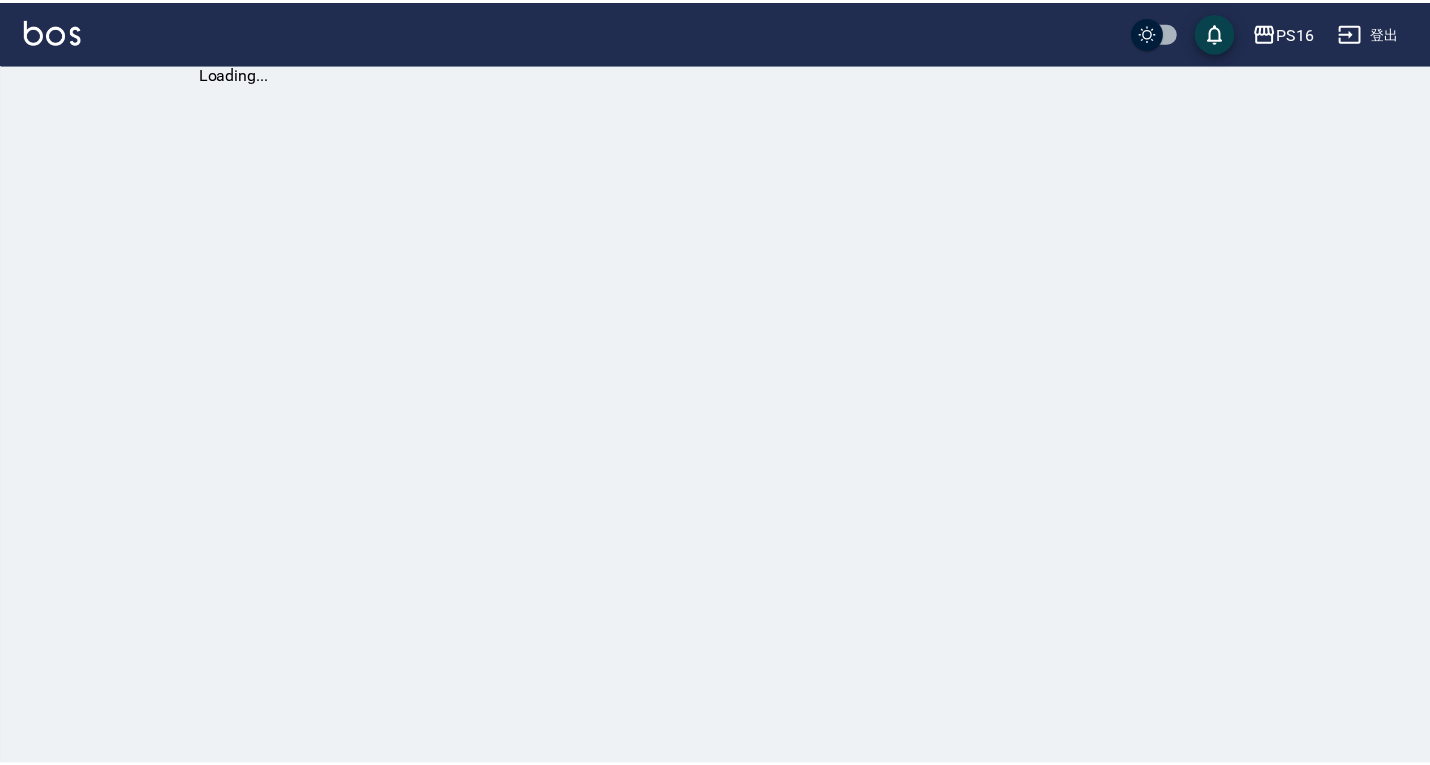 scroll, scrollTop: 0, scrollLeft: 0, axis: both 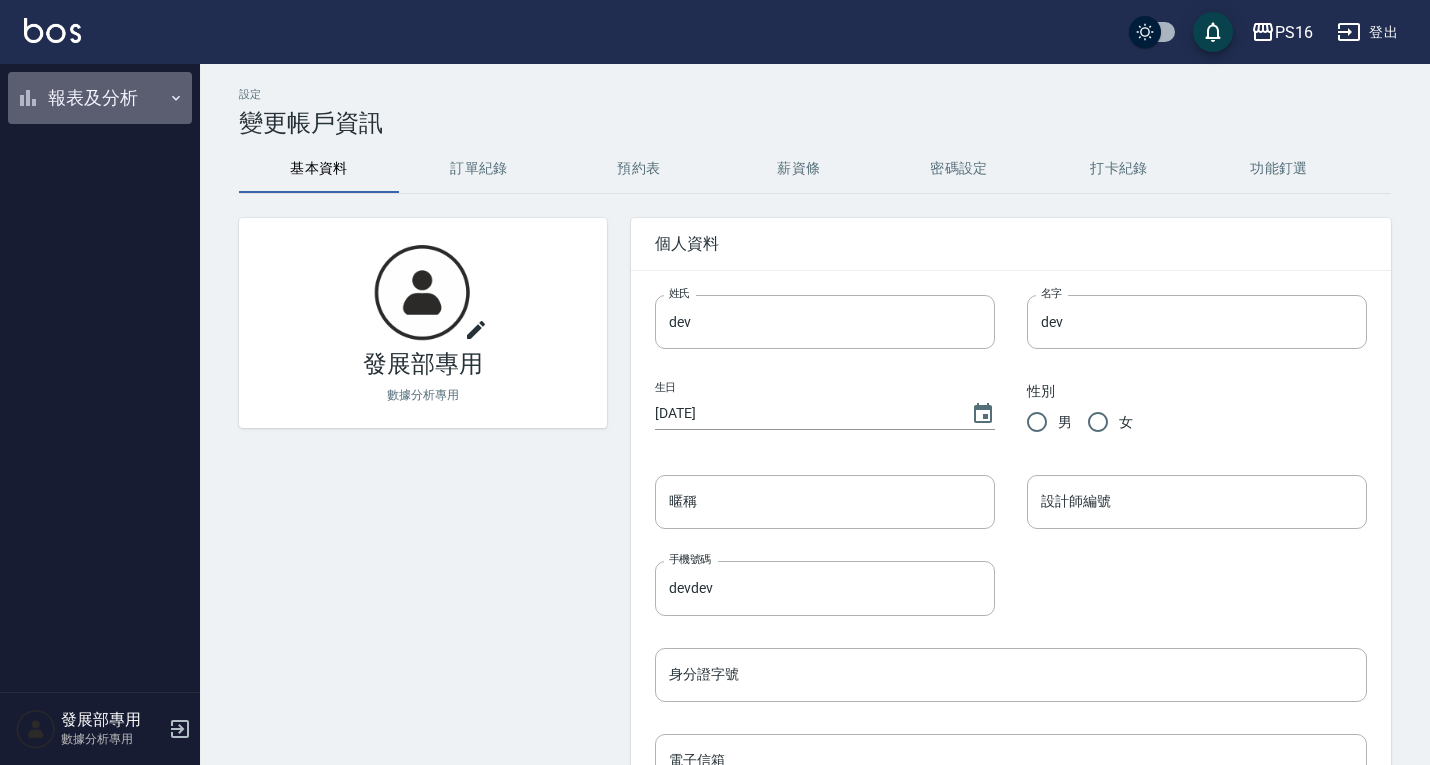 click on "報表及分析" at bounding box center [100, 98] 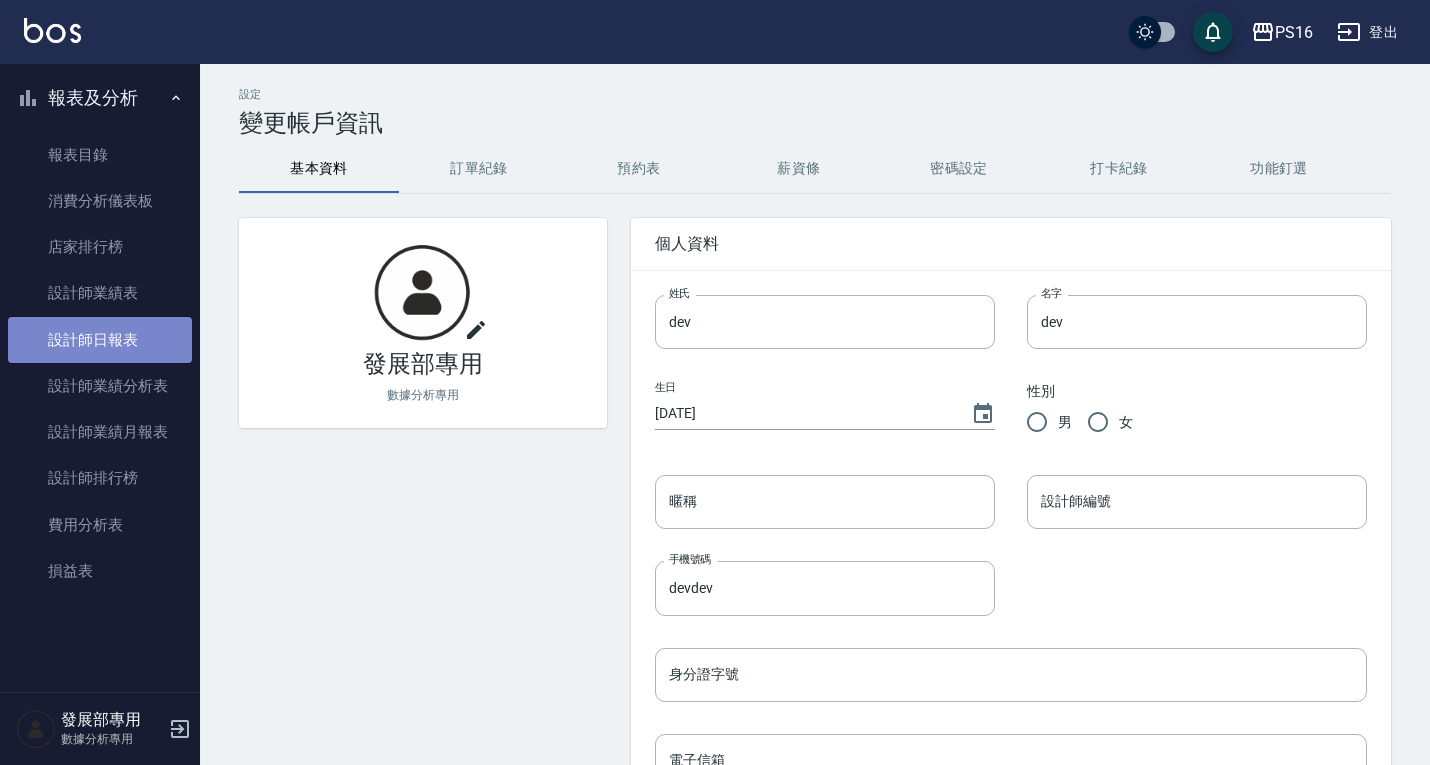 click on "設計師日報表" at bounding box center (100, 340) 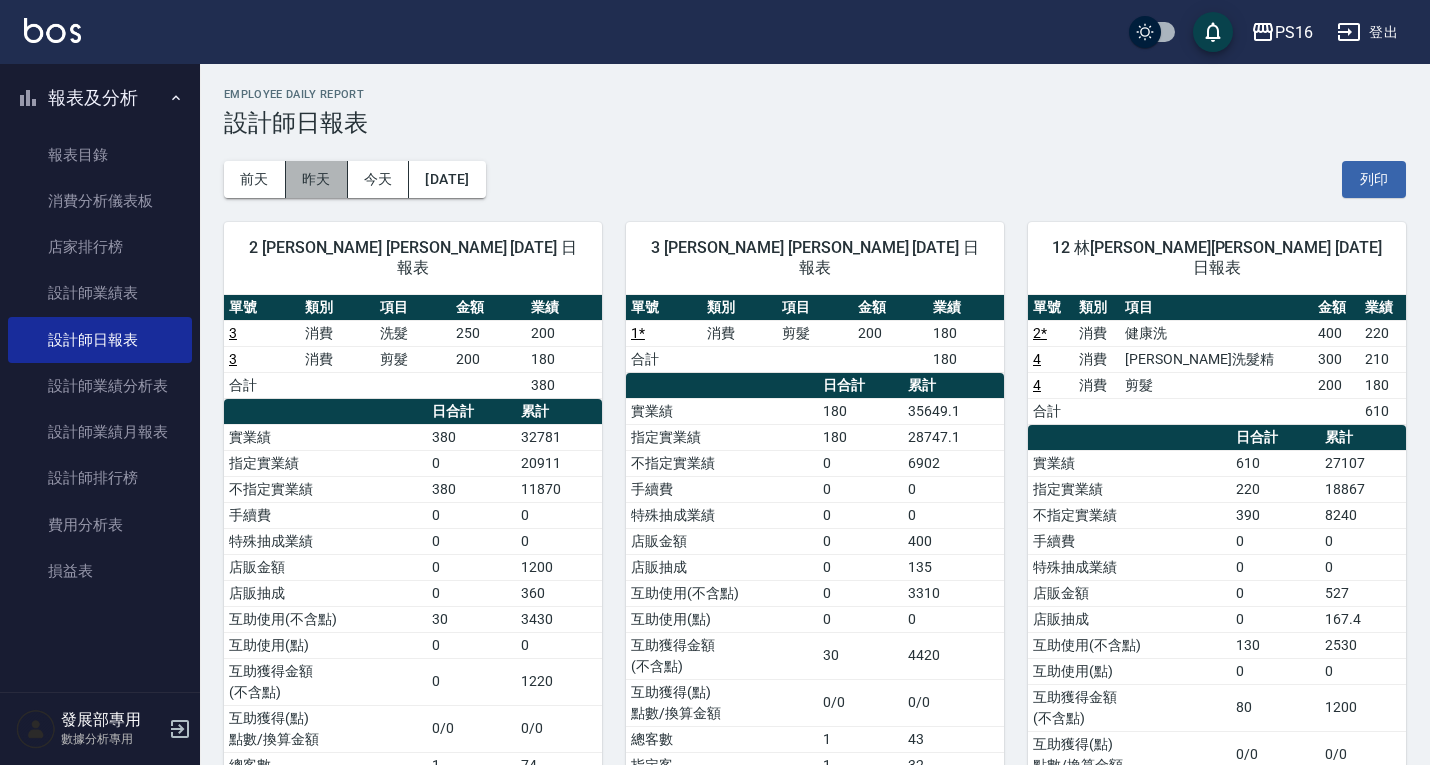 click on "昨天" at bounding box center [317, 179] 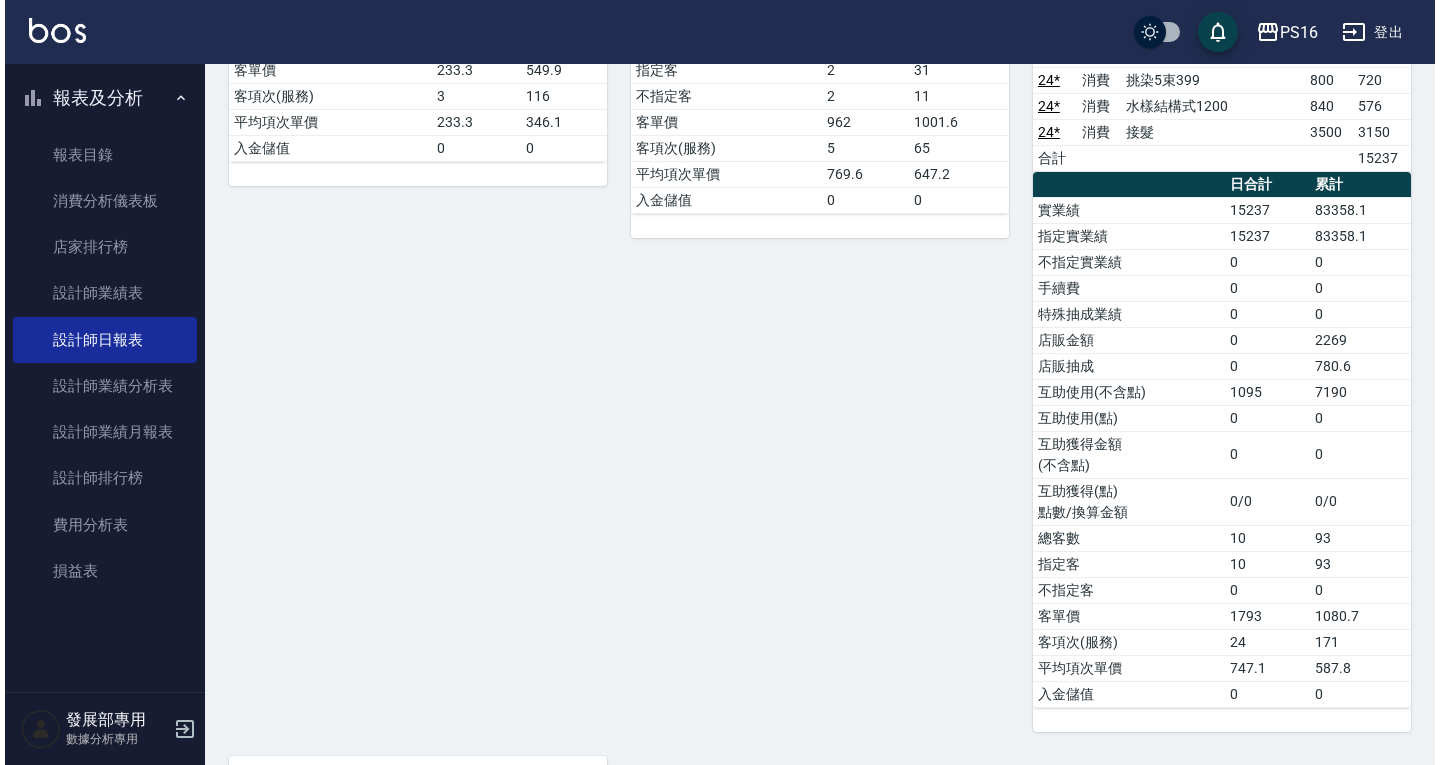 scroll, scrollTop: 500, scrollLeft: 0, axis: vertical 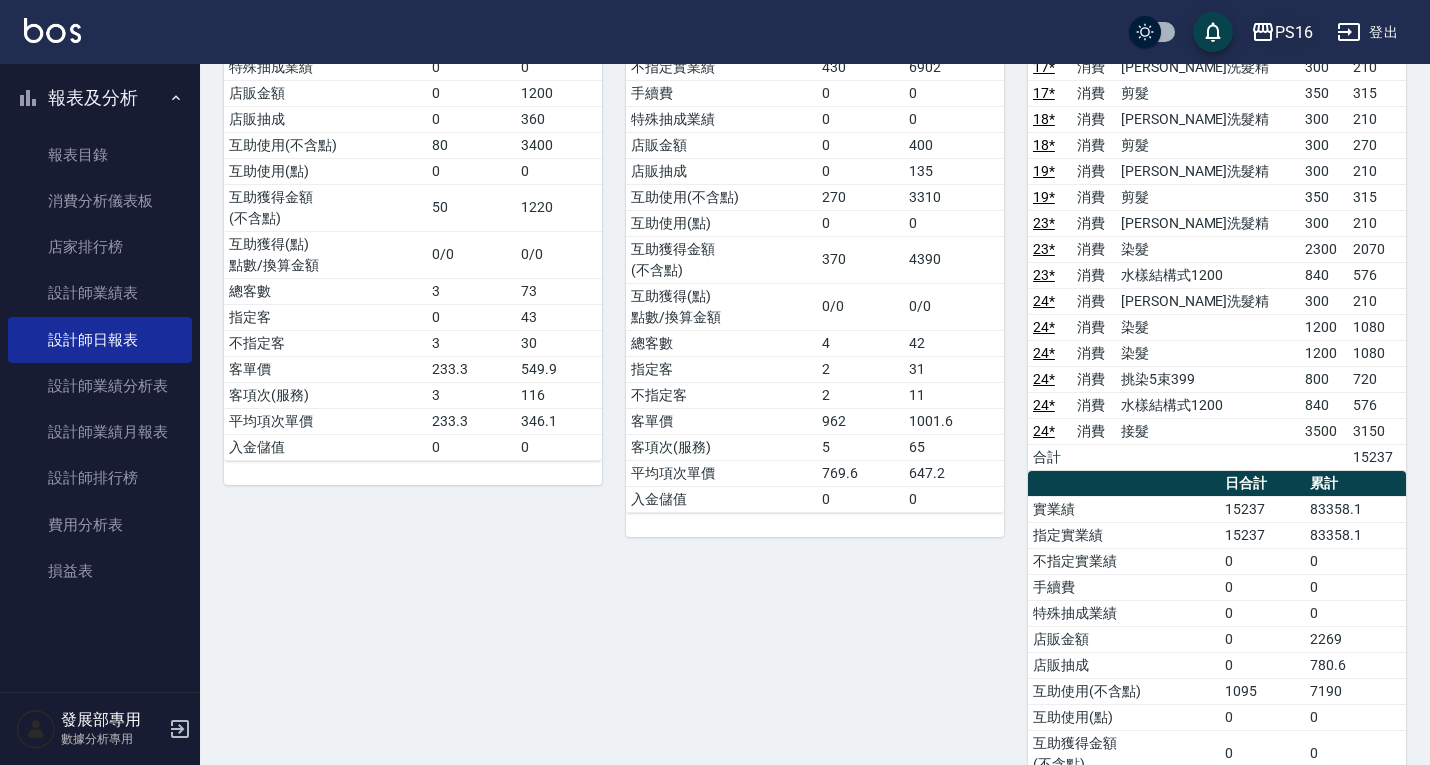 click on "PS16" at bounding box center (1294, 32) 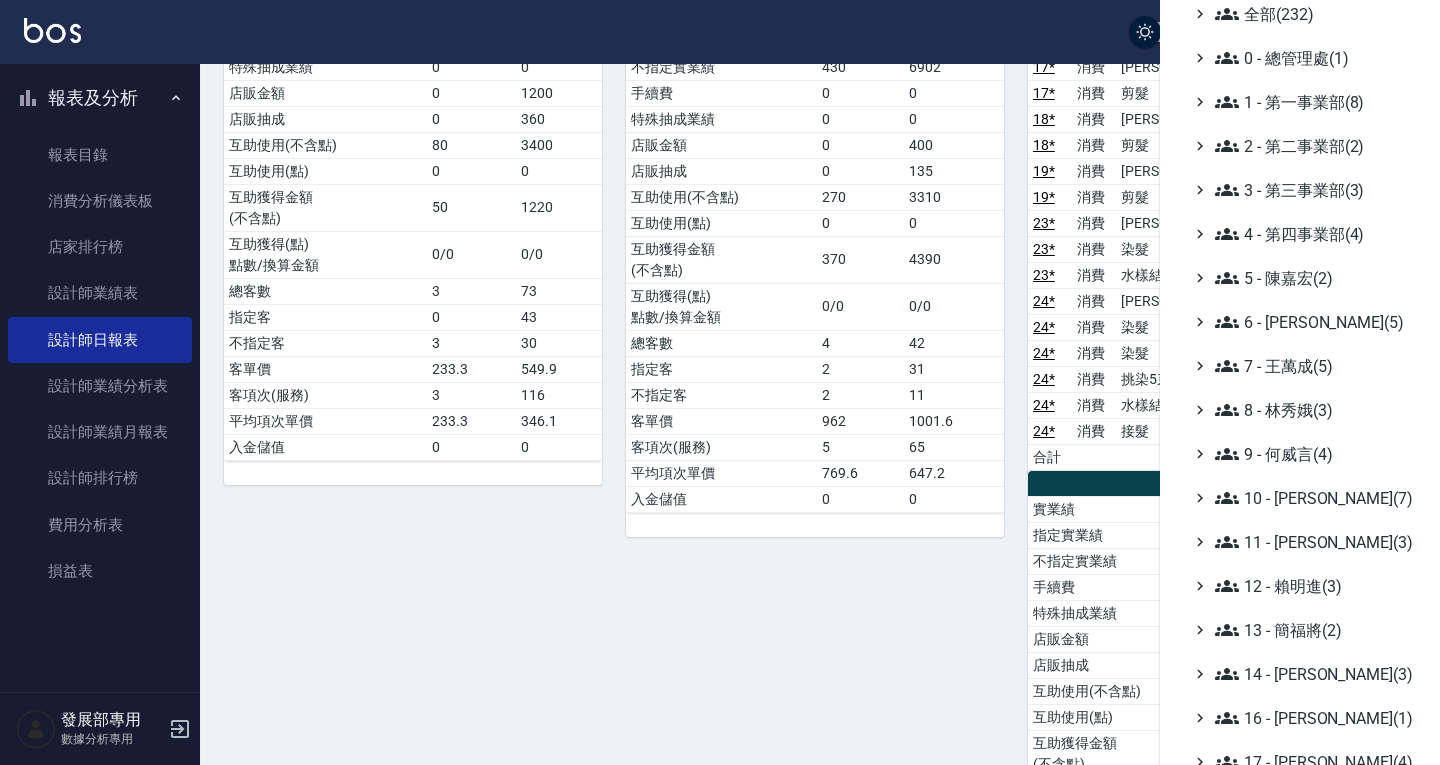 scroll, scrollTop: 100, scrollLeft: 0, axis: vertical 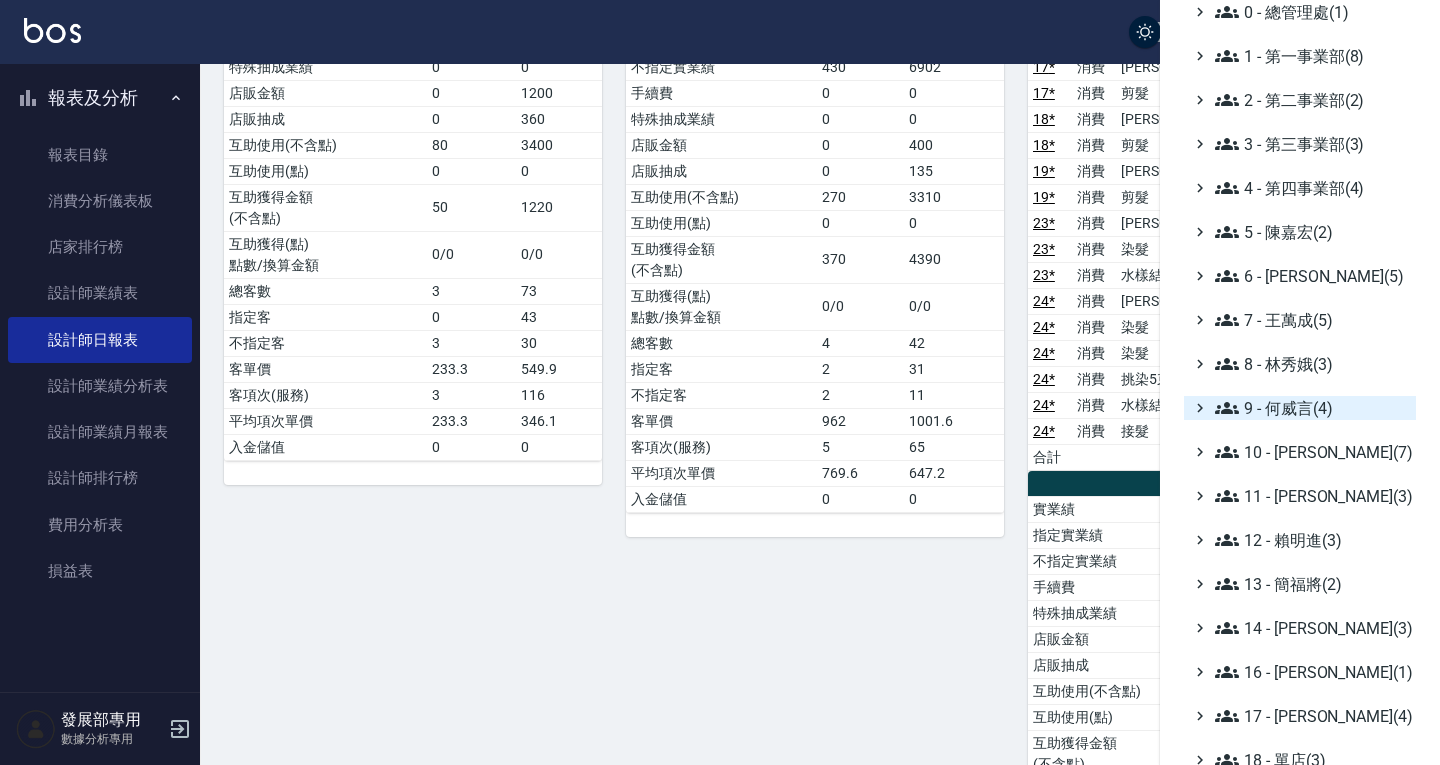 click on "9 - 何威言(4)" at bounding box center [1311, 408] 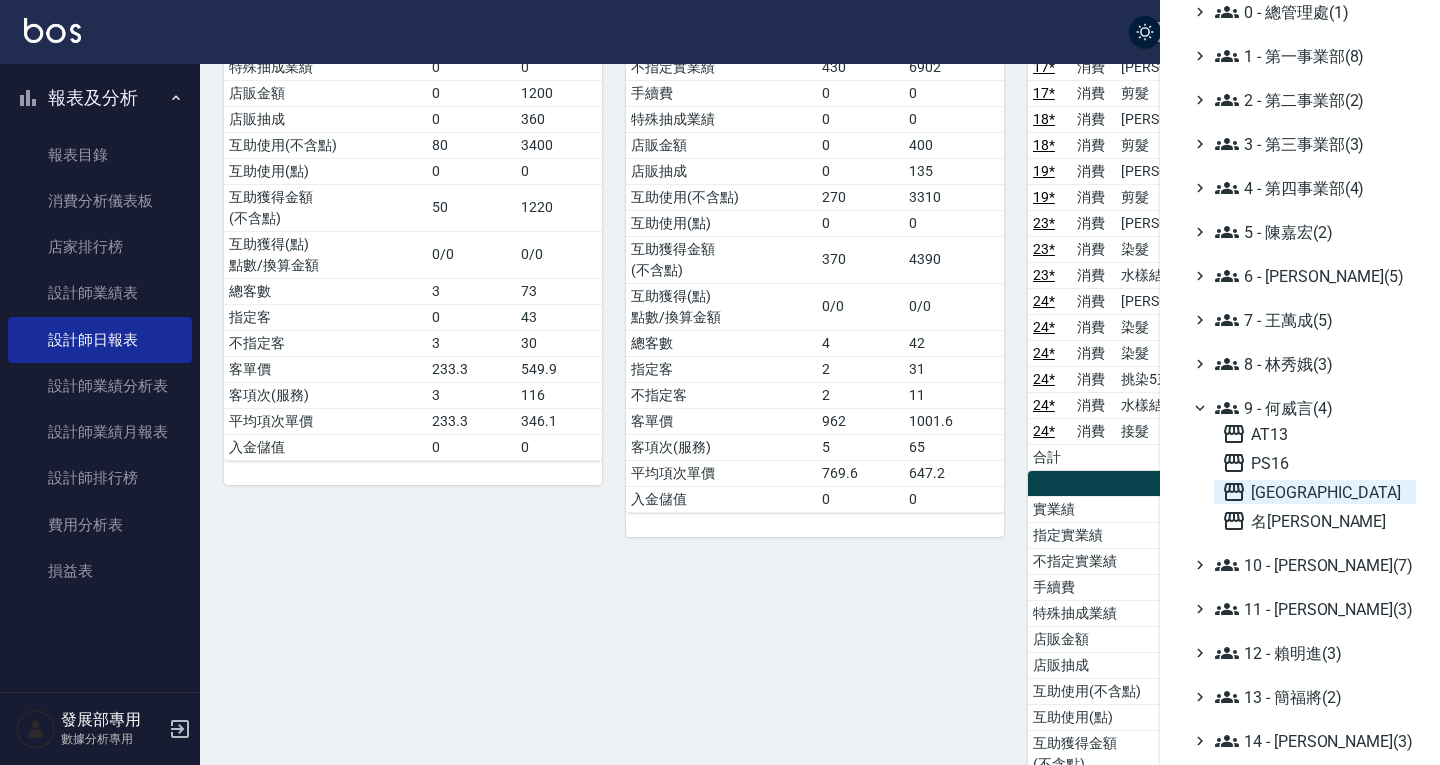 click on "[GEOGRAPHIC_DATA]" at bounding box center [1315, 492] 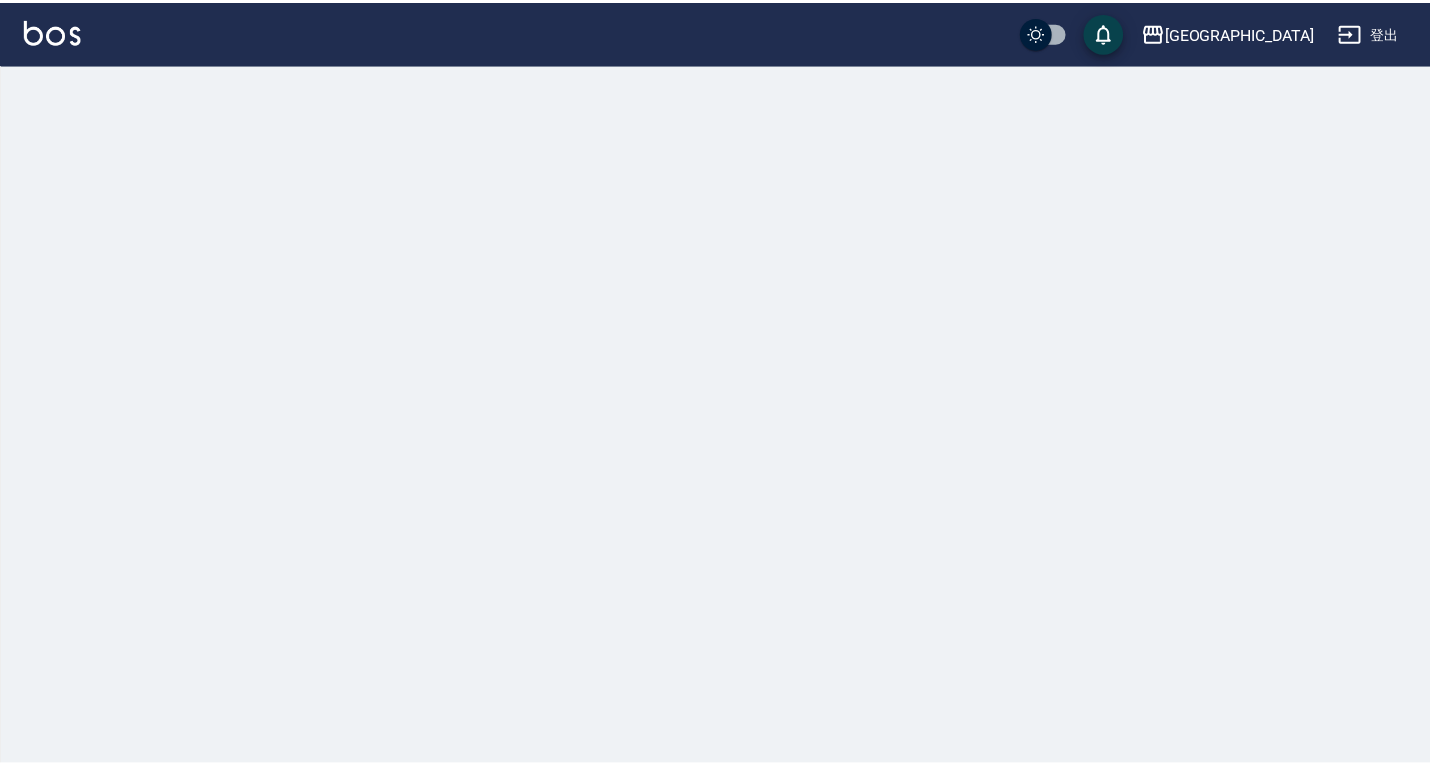 scroll, scrollTop: 0, scrollLeft: 0, axis: both 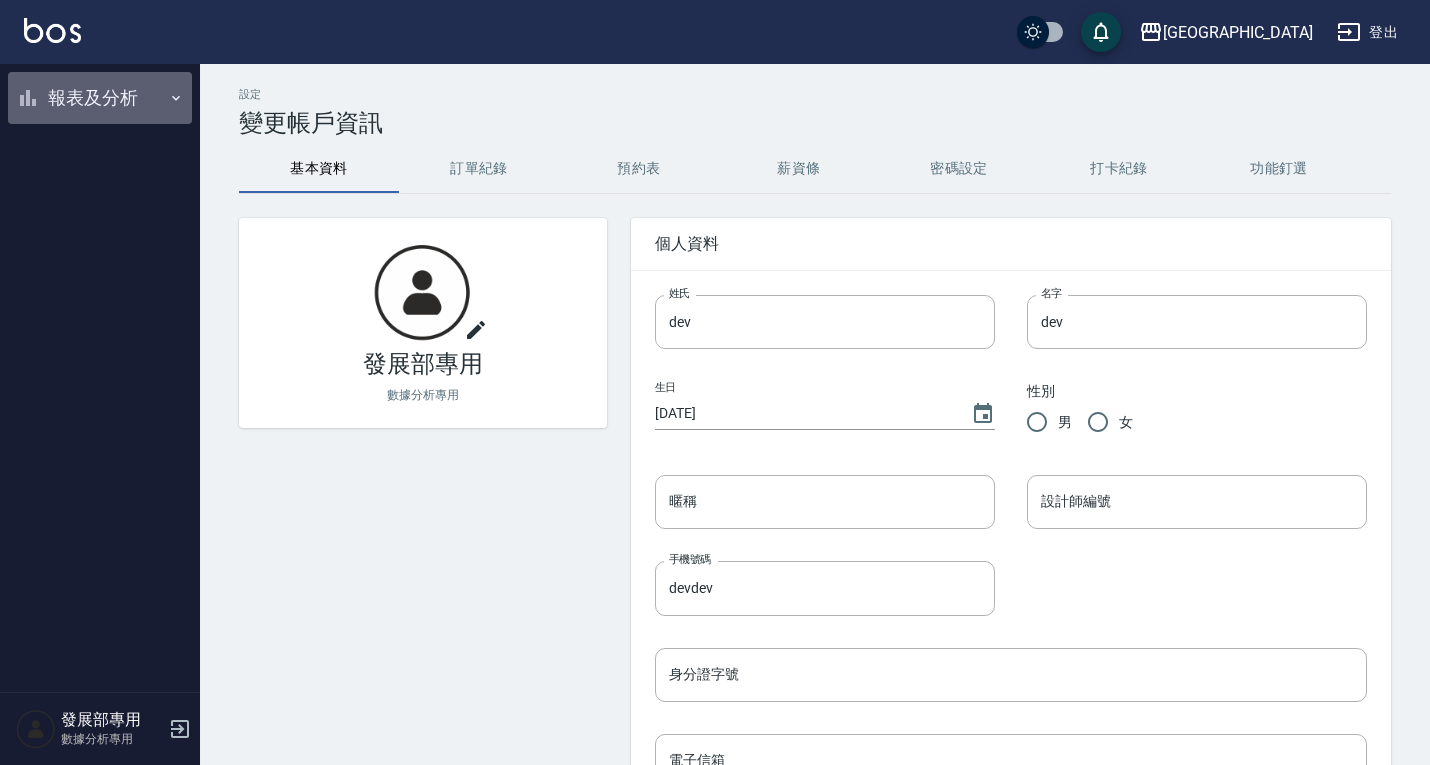 click on "報表及分析" at bounding box center (100, 98) 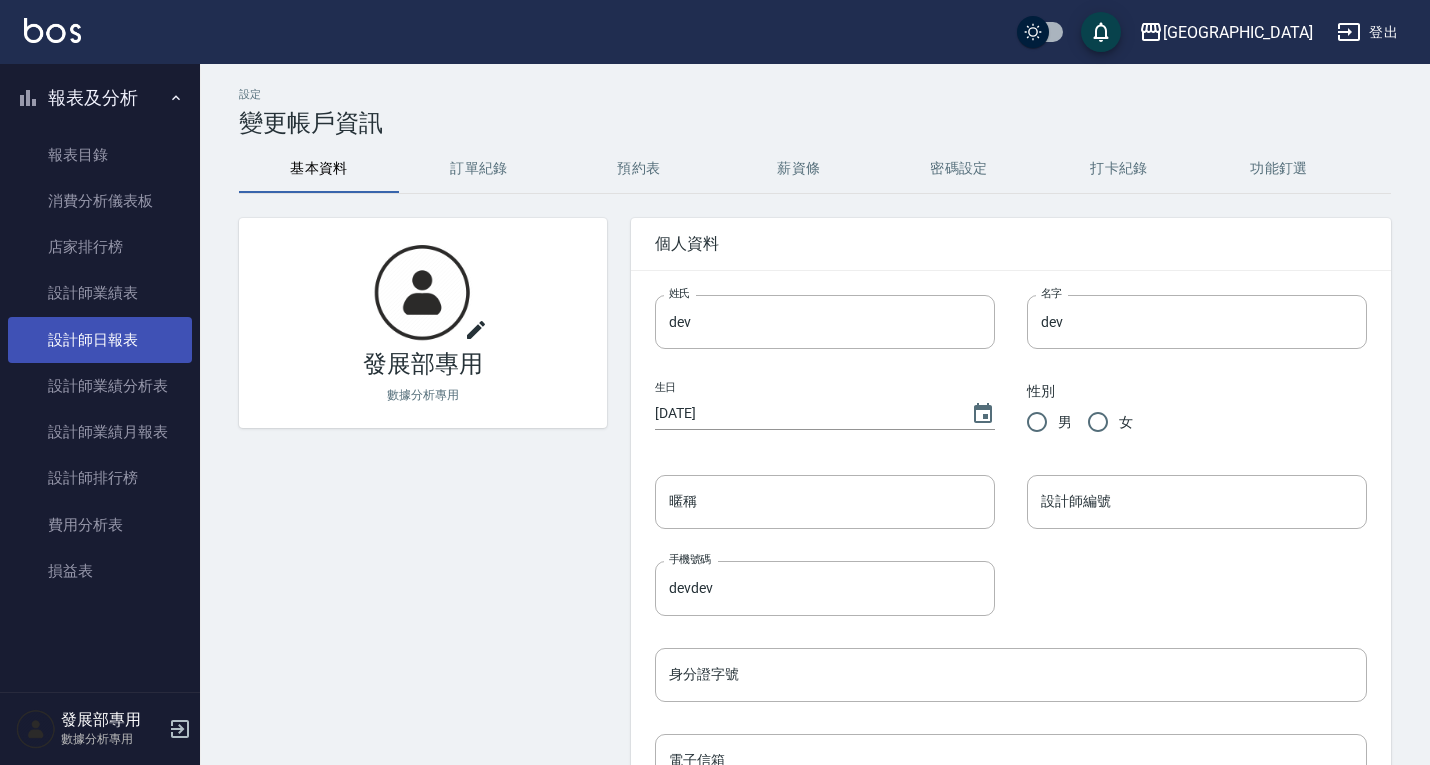 click on "設計師日報表" at bounding box center [100, 340] 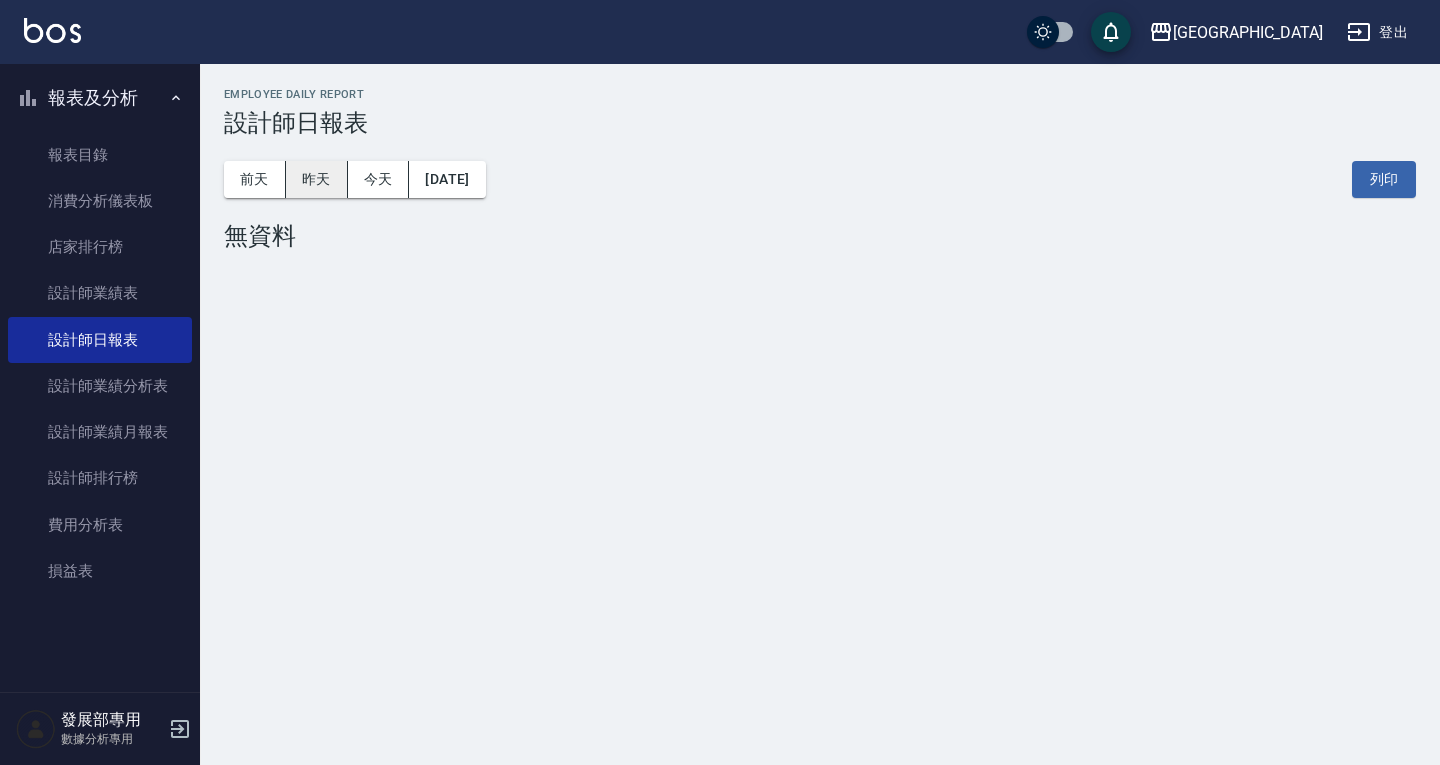 click on "昨天" at bounding box center [317, 179] 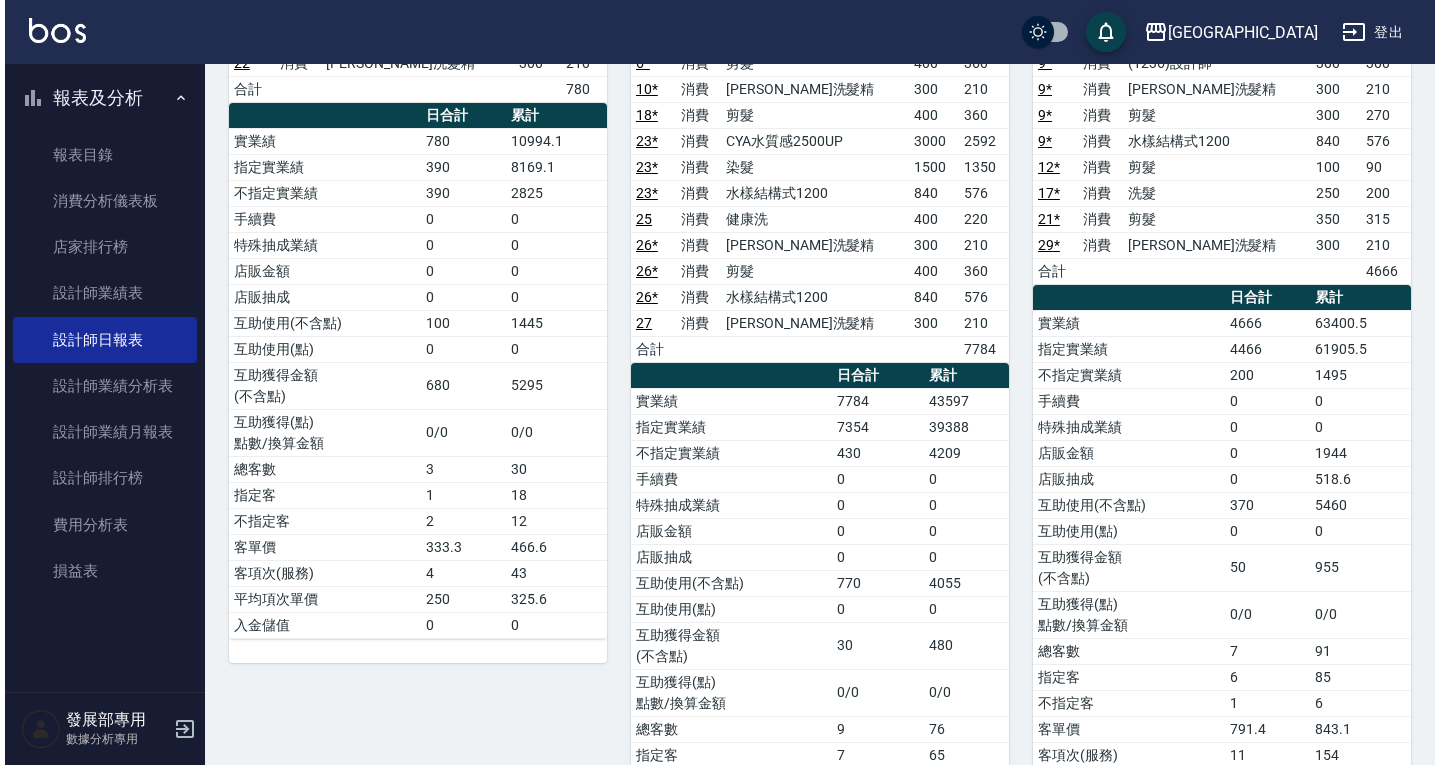 scroll, scrollTop: 300, scrollLeft: 0, axis: vertical 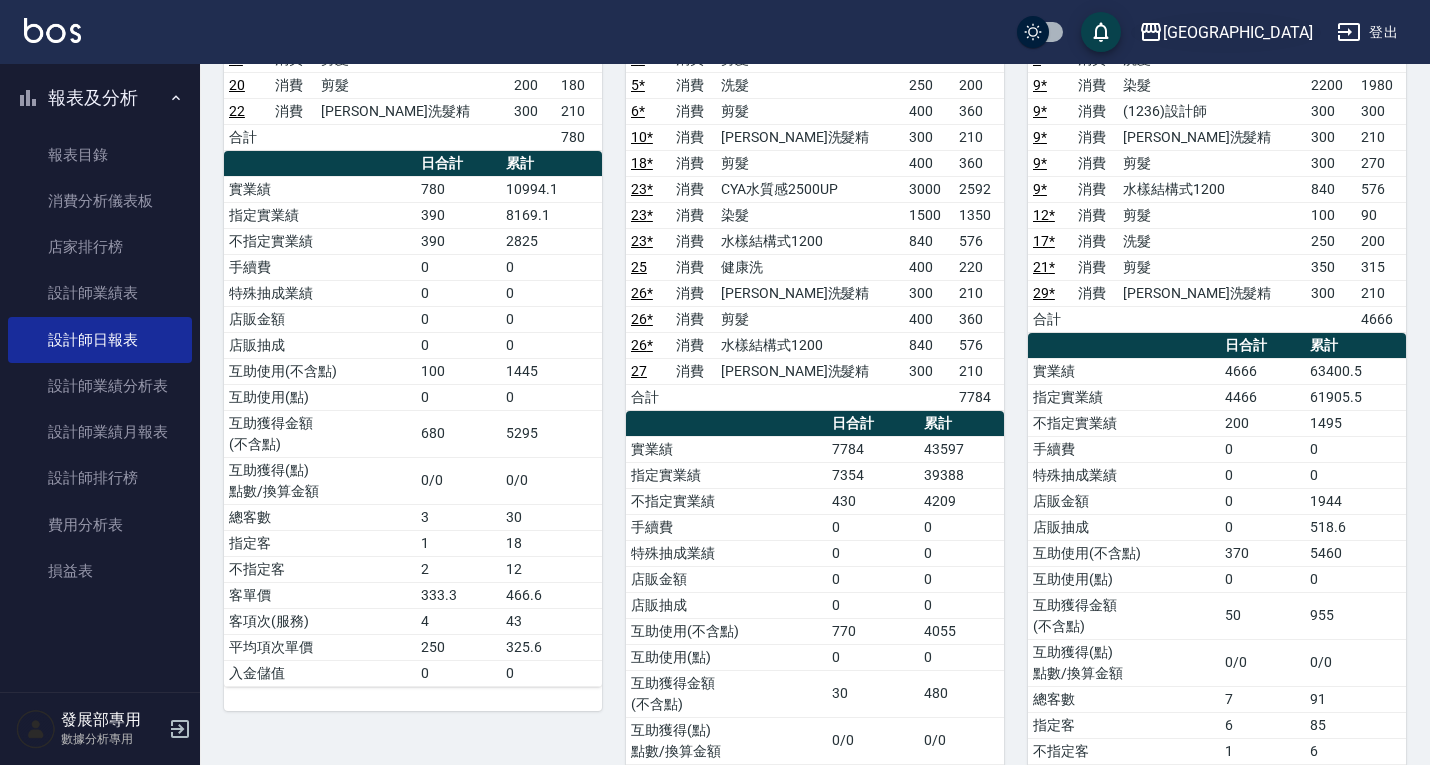 click on "上越新廟口" at bounding box center (1238, 32) 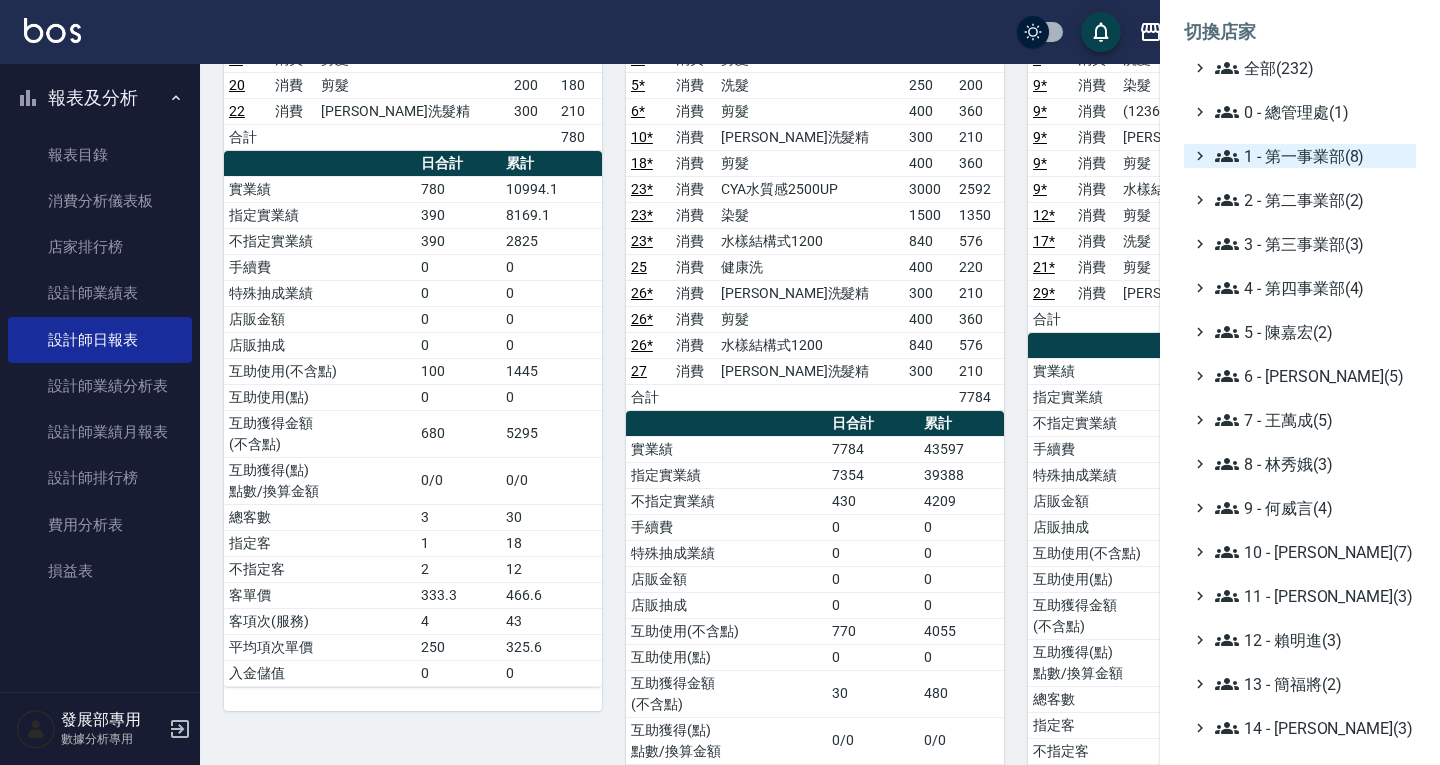 click on "1 - 第一事業部(8)" at bounding box center (1311, 156) 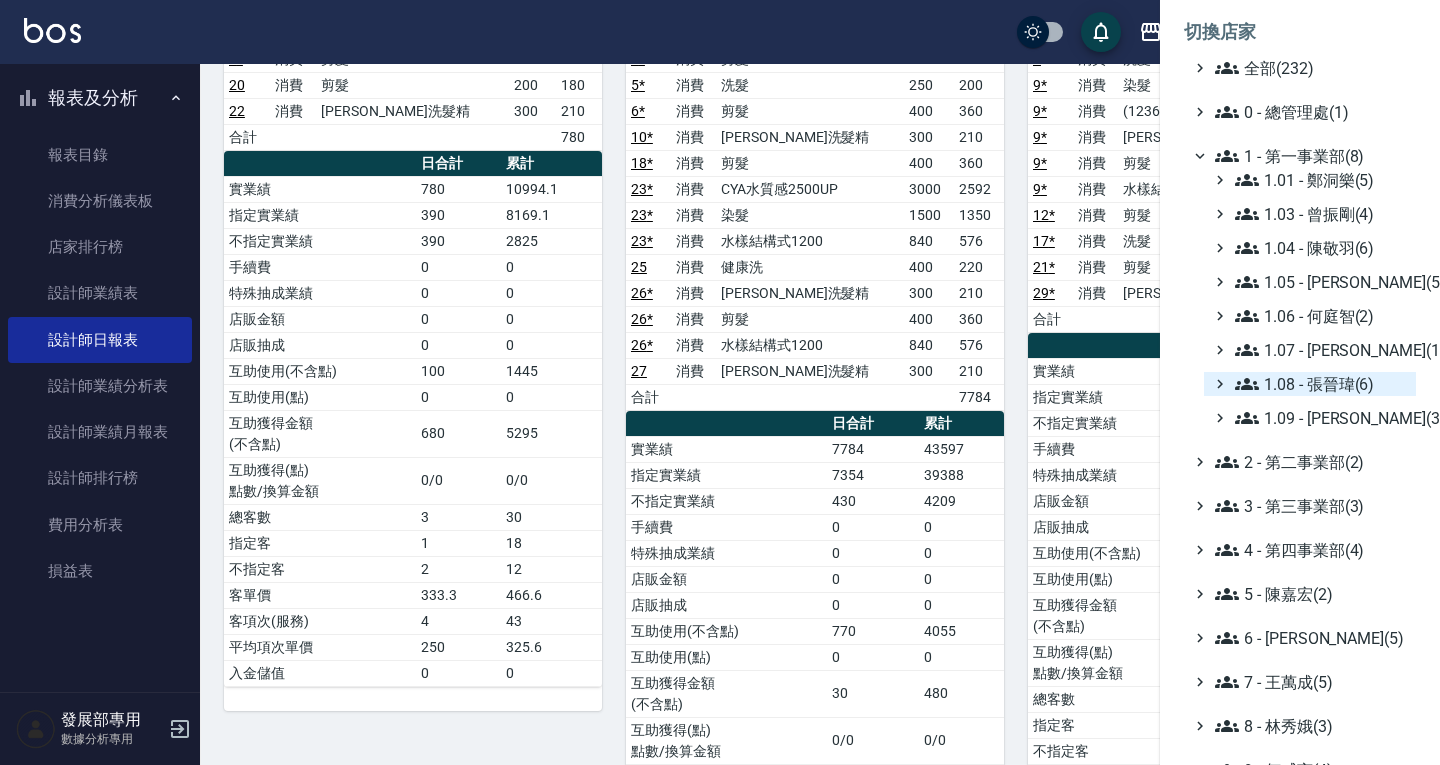 click on "1.08 - 張晉瑋(6)" at bounding box center [1321, 384] 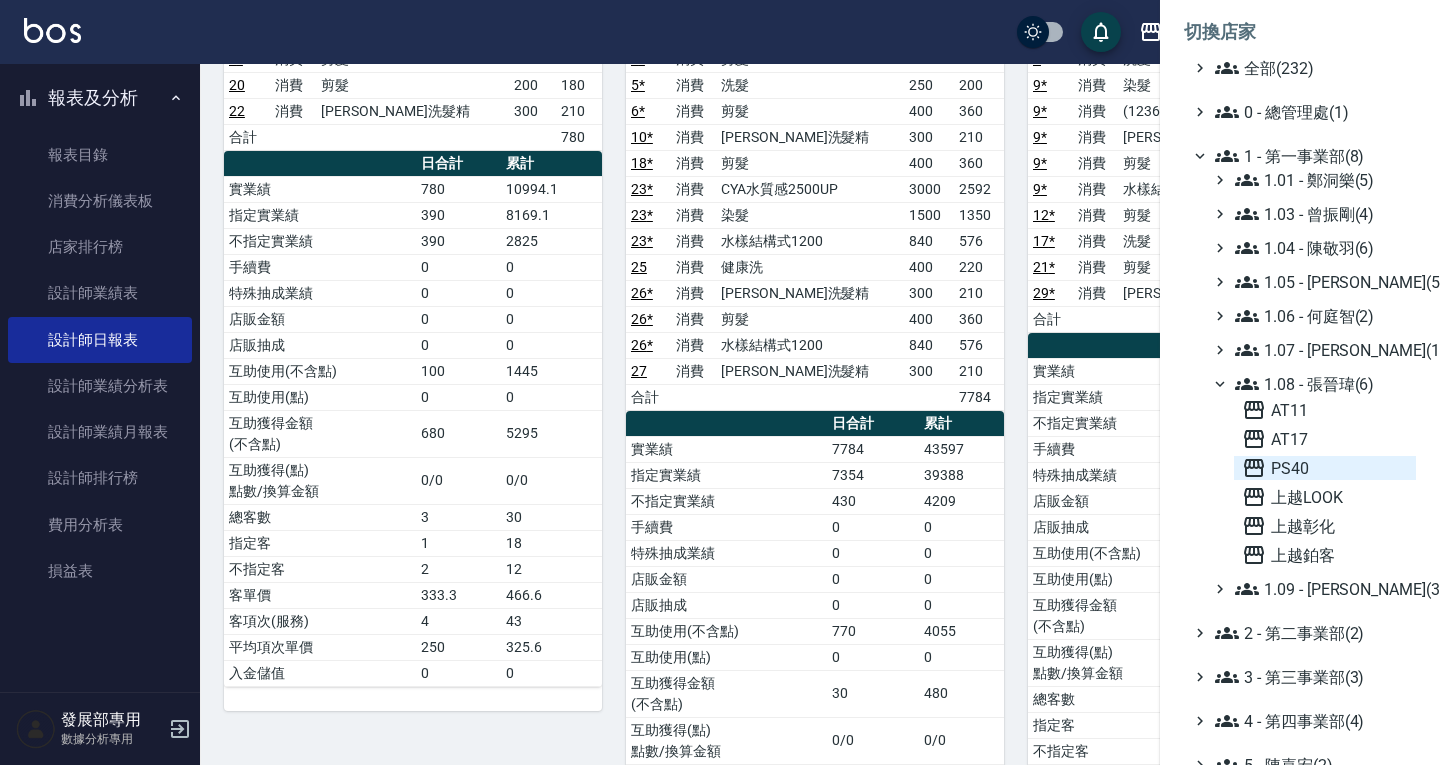 click on "PS40" at bounding box center (1325, 468) 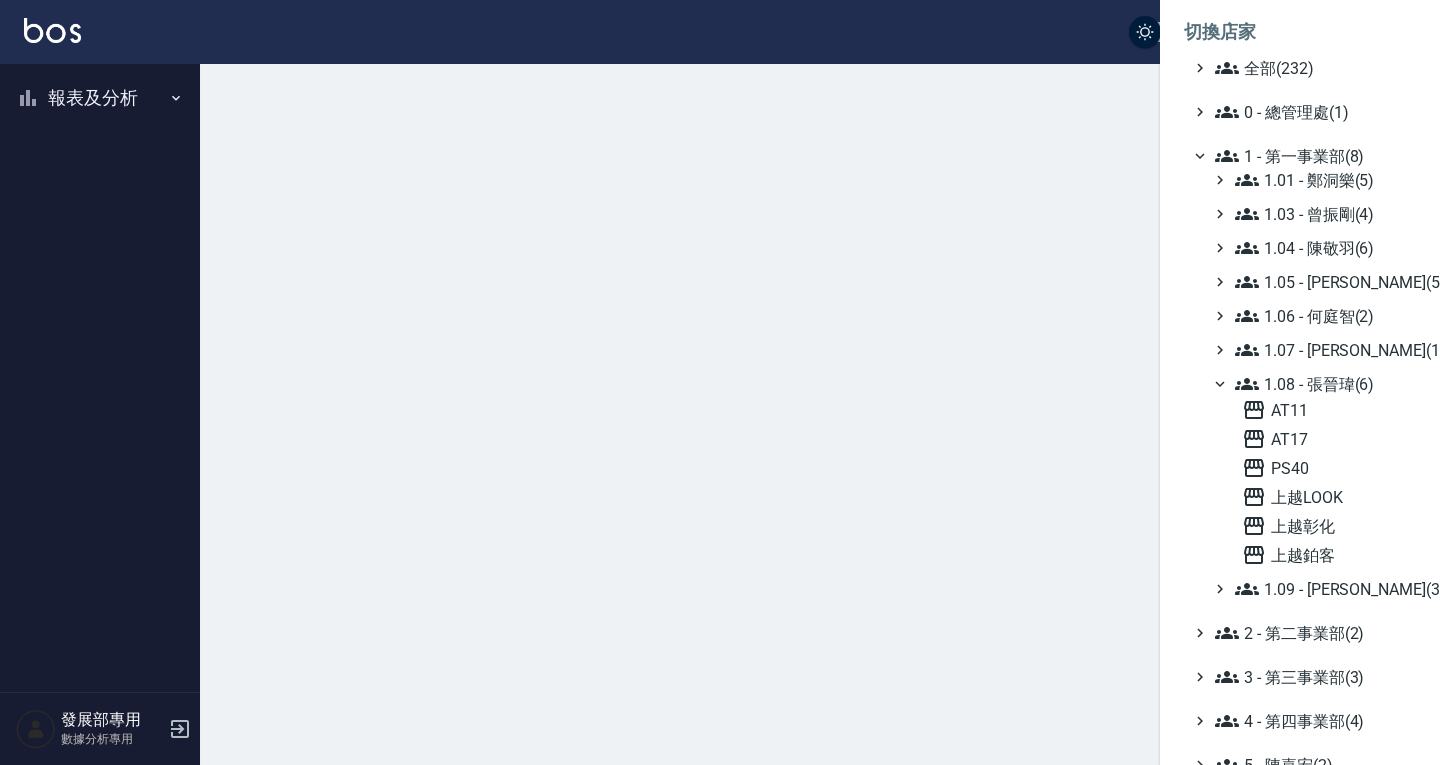 scroll, scrollTop: 0, scrollLeft: 0, axis: both 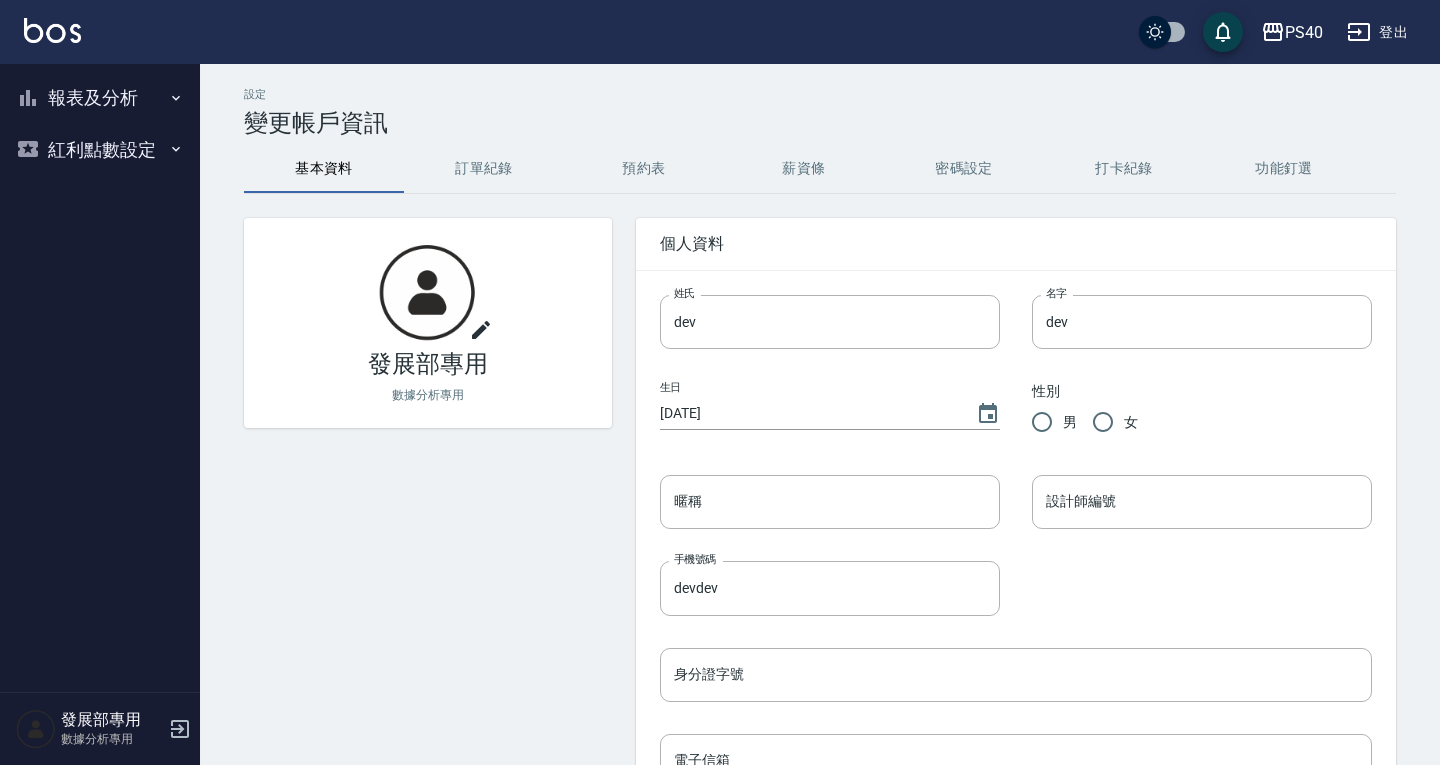 click on "報表及分析" at bounding box center (100, 98) 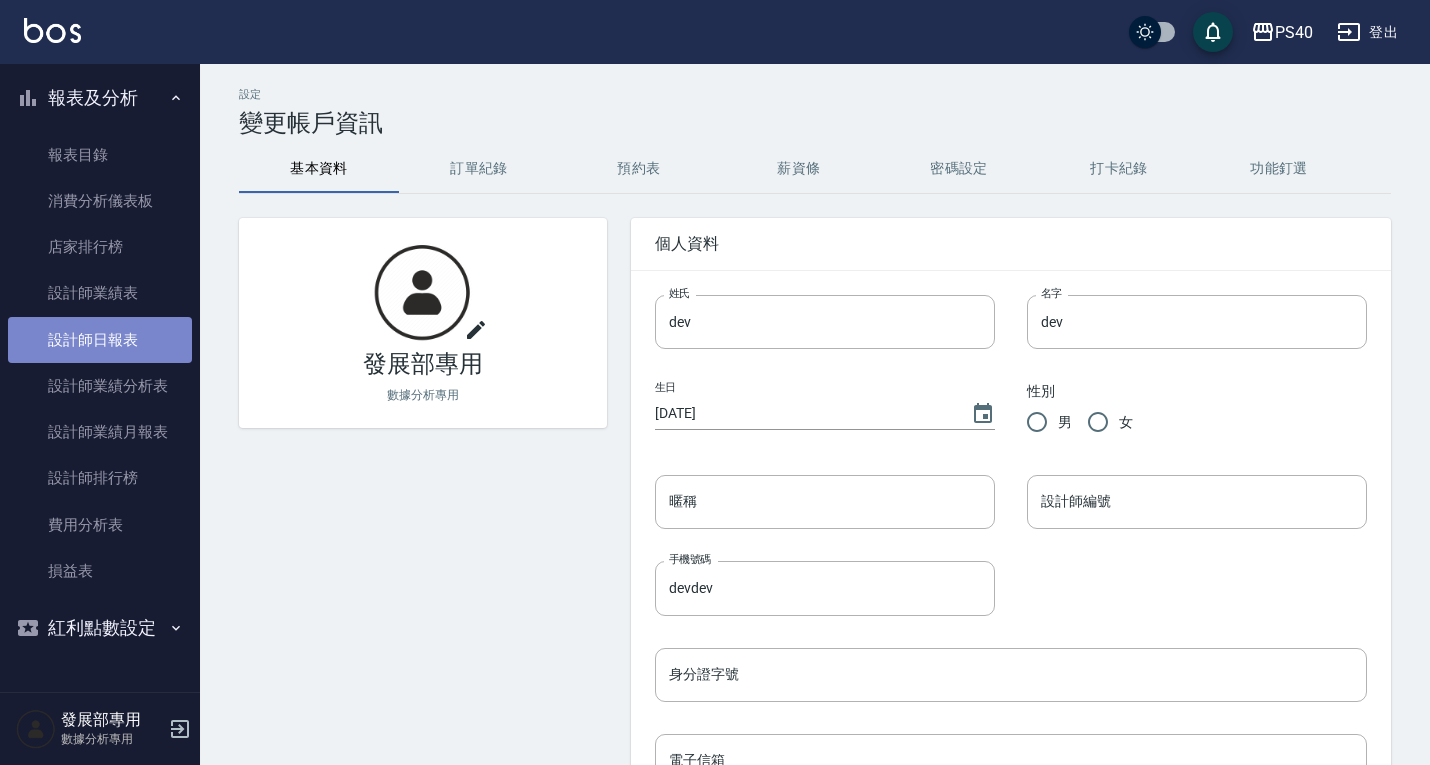 click on "設計師日報表" at bounding box center [100, 340] 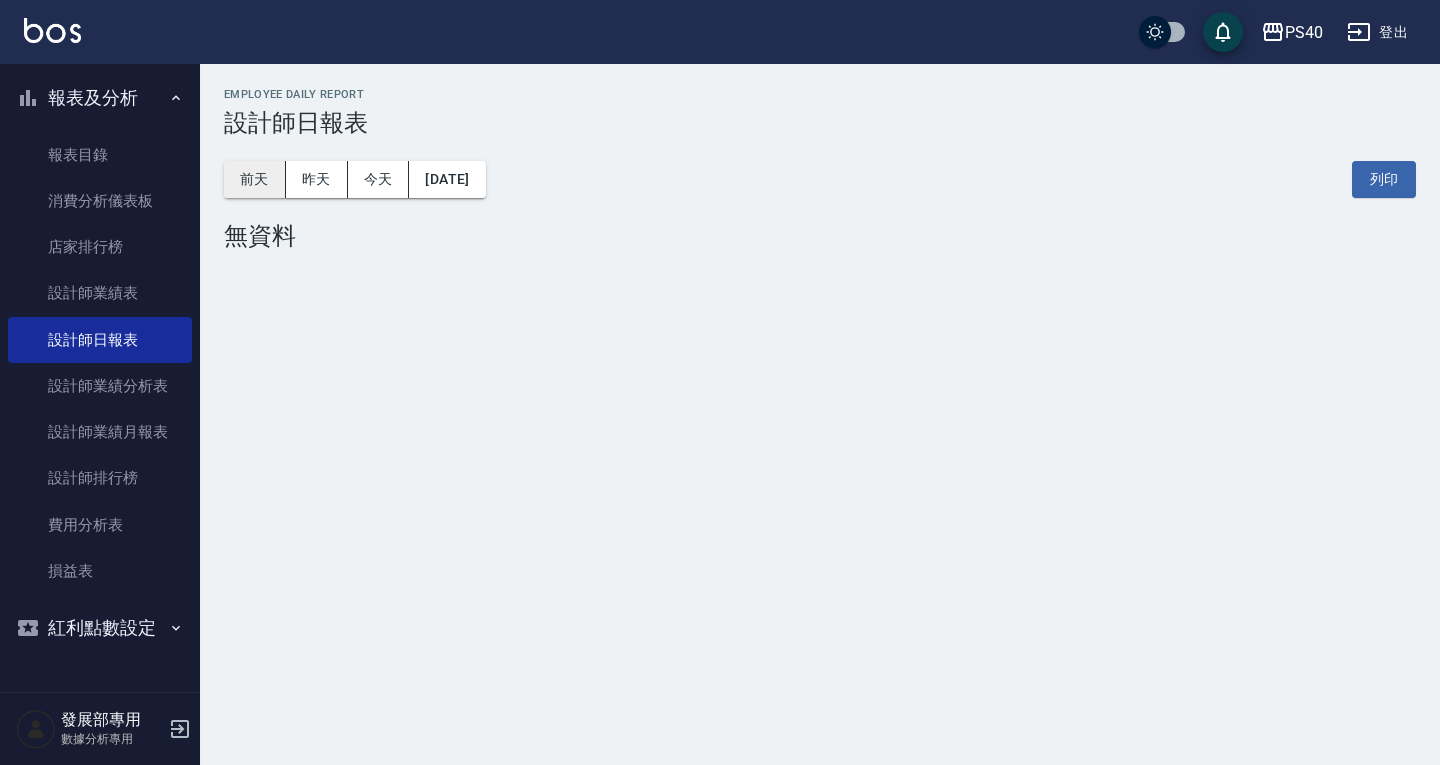 click on "前天" at bounding box center (255, 179) 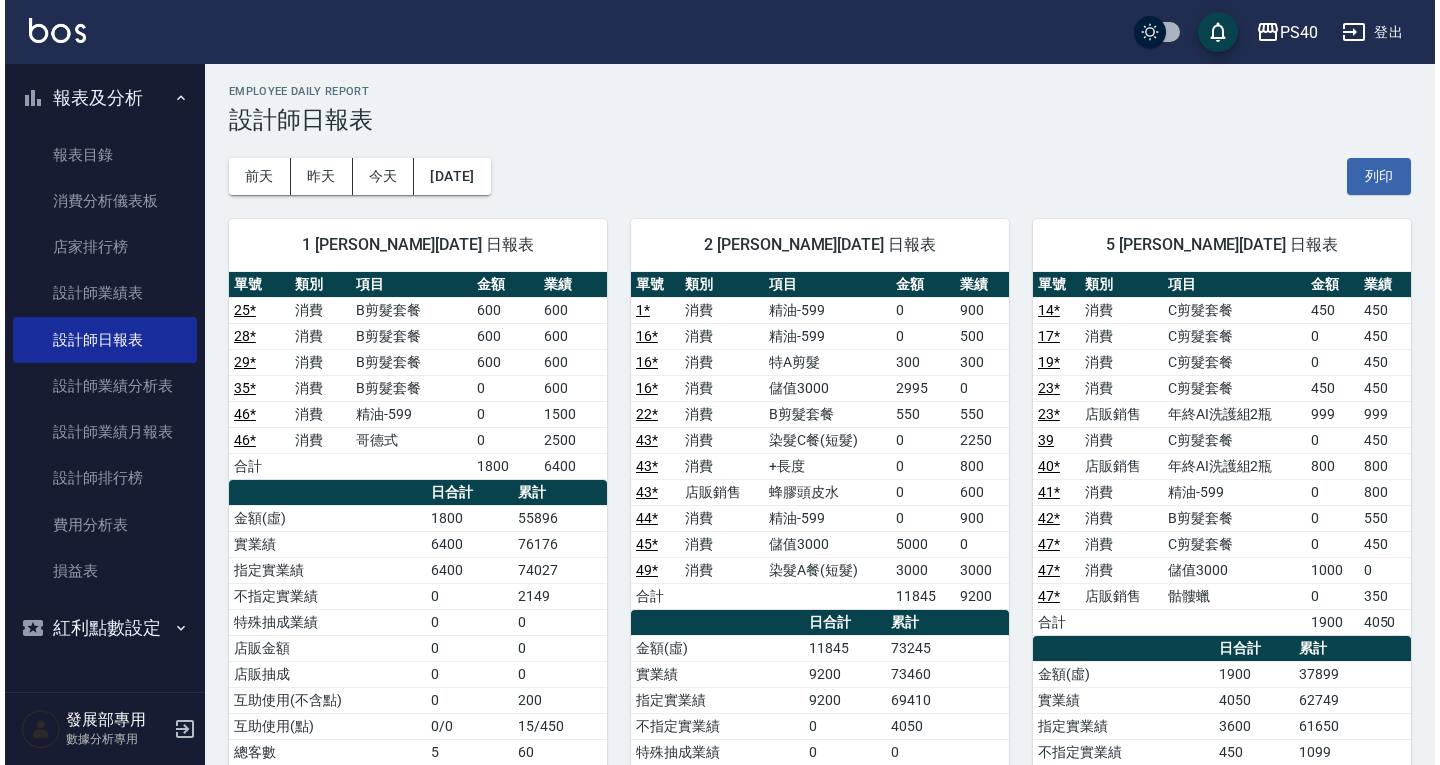 scroll, scrollTop: 0, scrollLeft: 0, axis: both 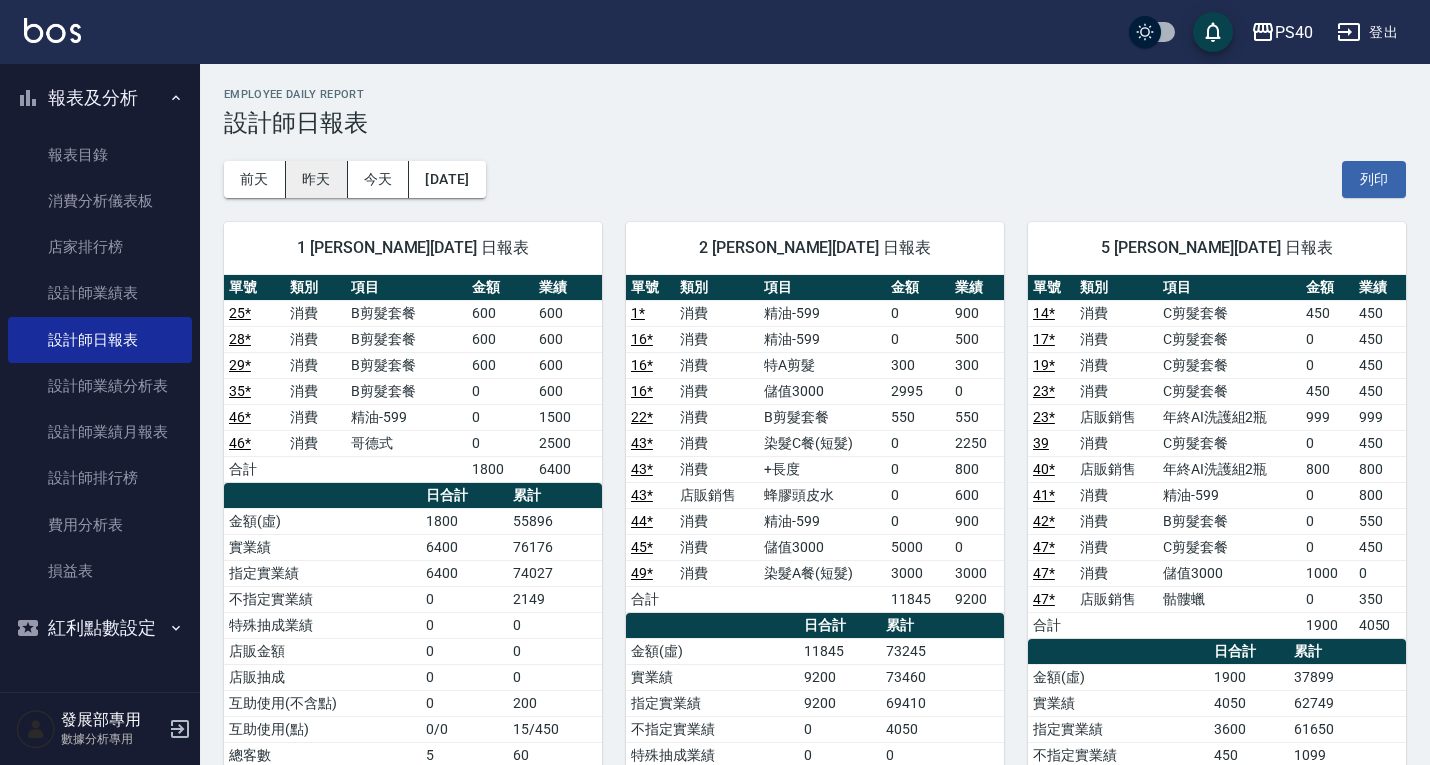 click on "昨天" at bounding box center (317, 179) 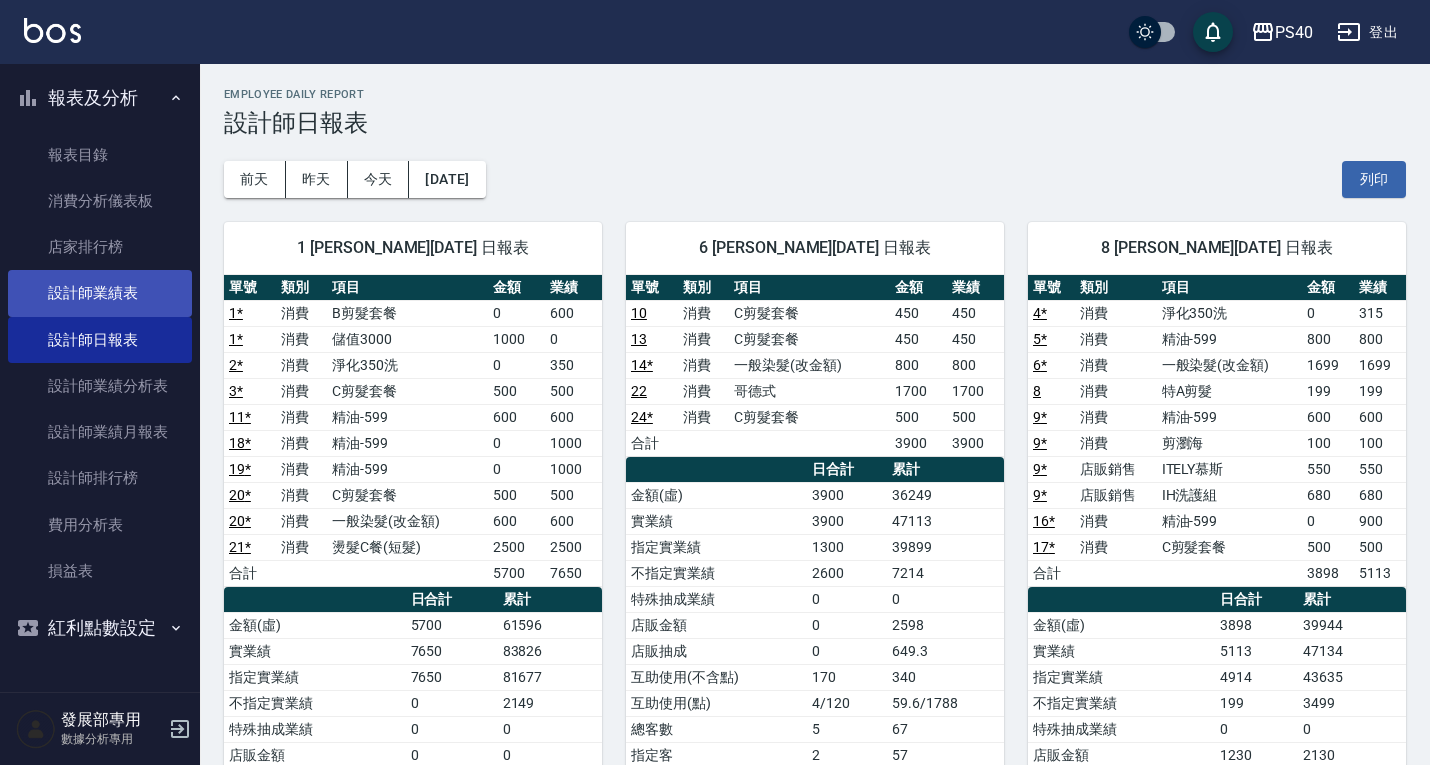 click on "設計師業績表" at bounding box center [100, 293] 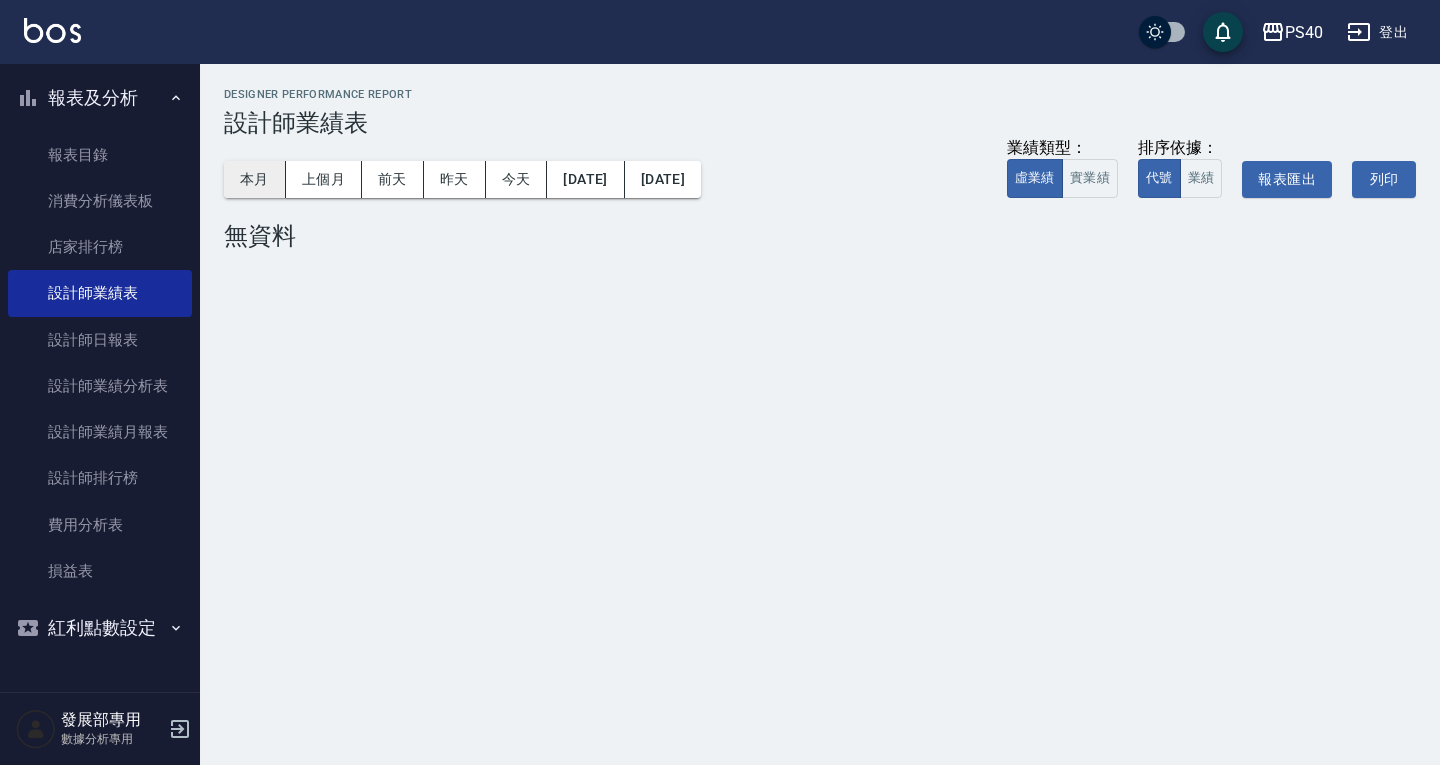 click on "本月" at bounding box center [255, 179] 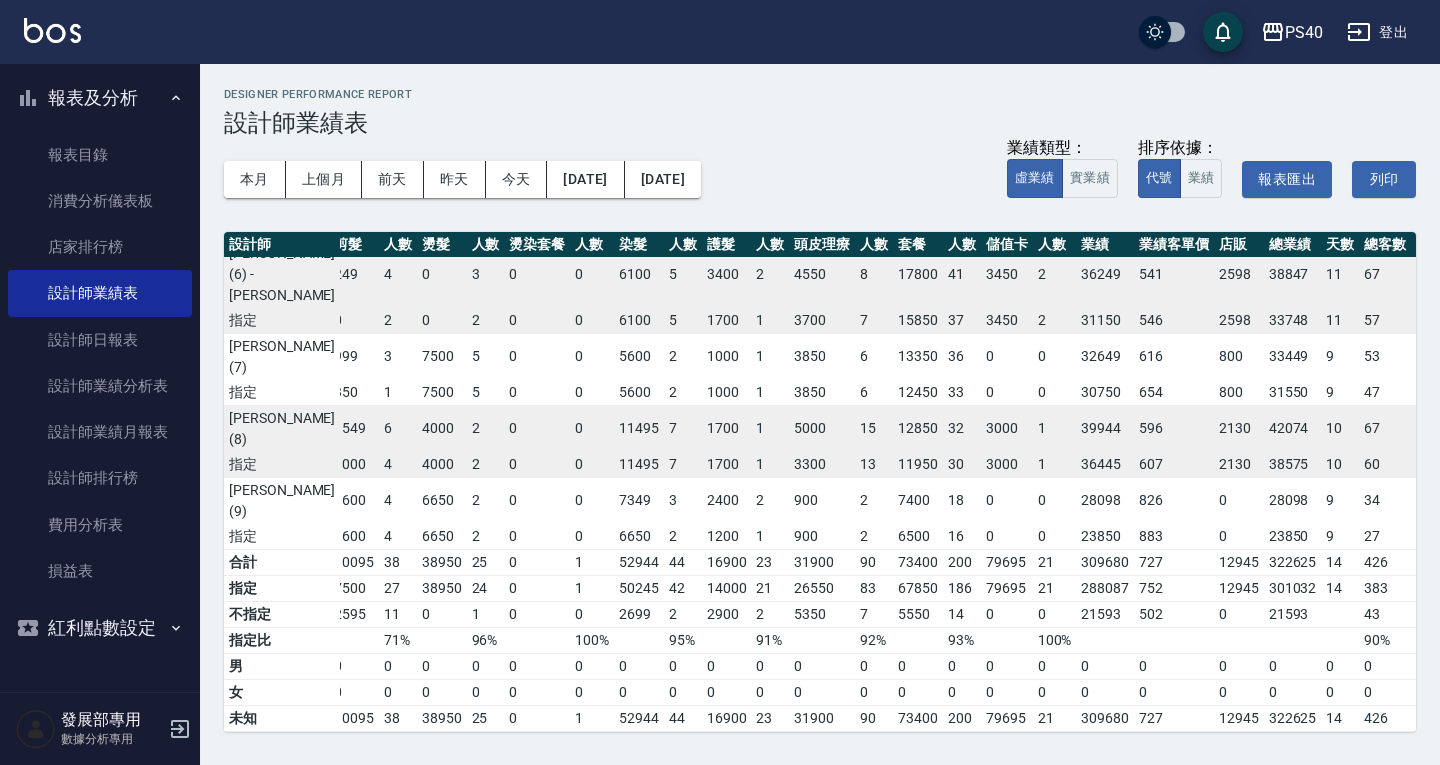 scroll, scrollTop: 248, scrollLeft: 91, axis: both 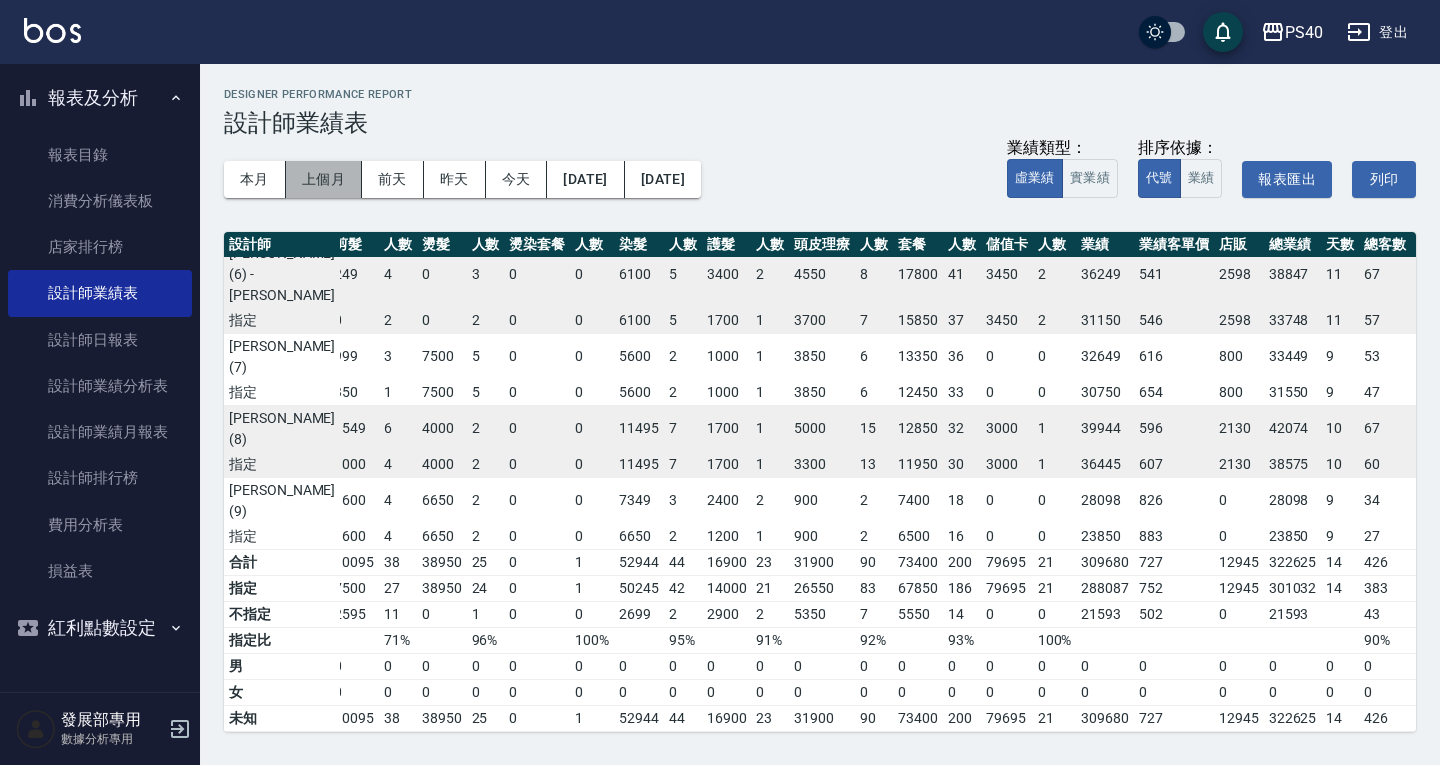 click on "上個月" at bounding box center [324, 179] 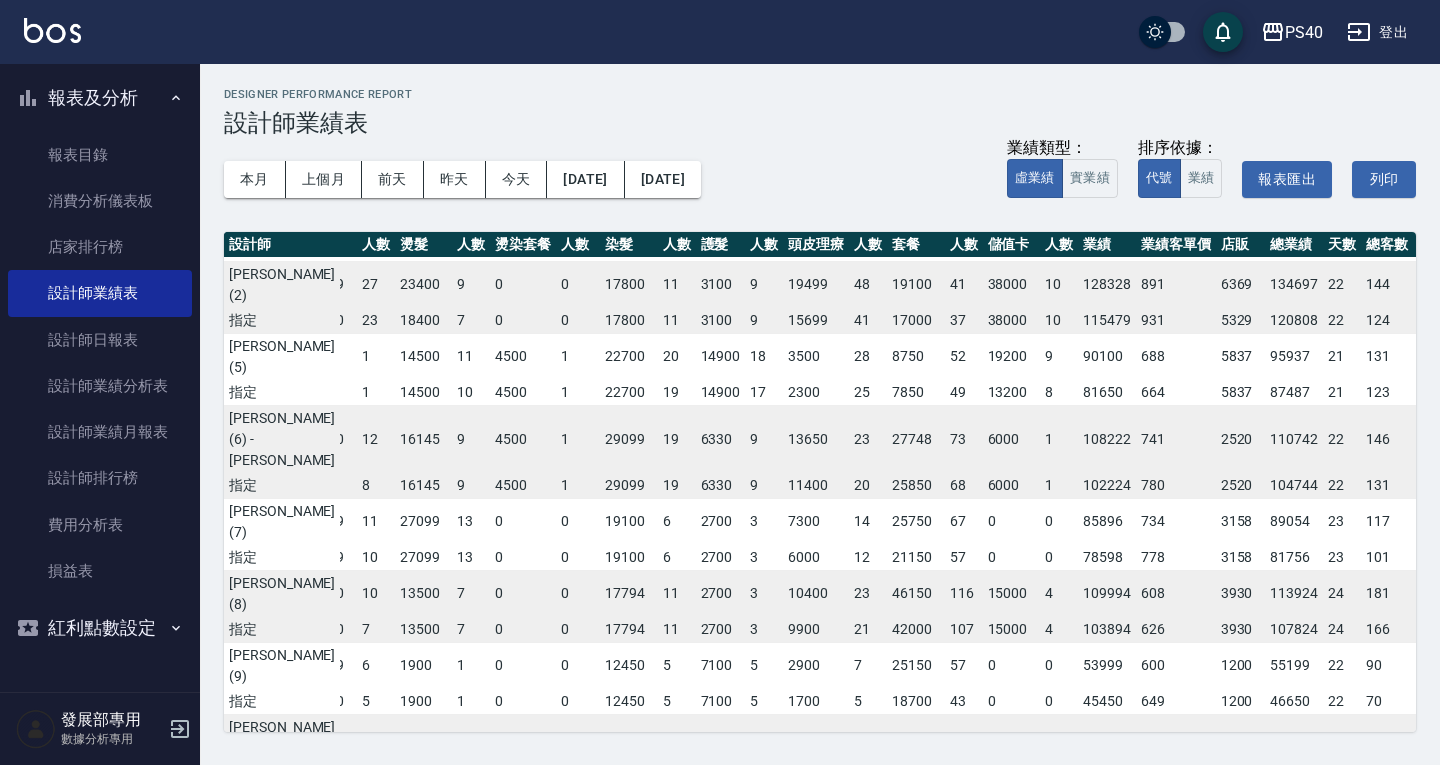 scroll, scrollTop: 0, scrollLeft: 121, axis: horizontal 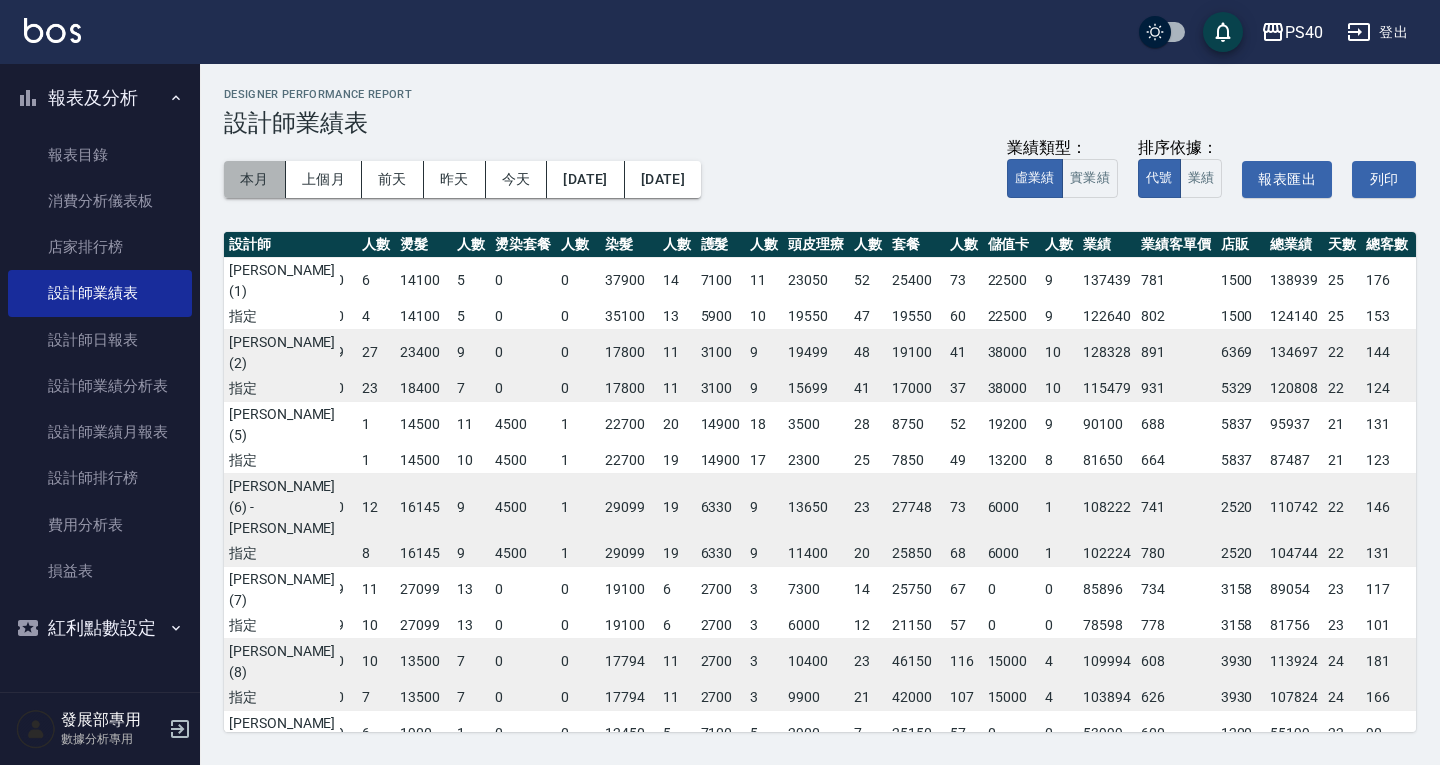click on "本月" at bounding box center [255, 179] 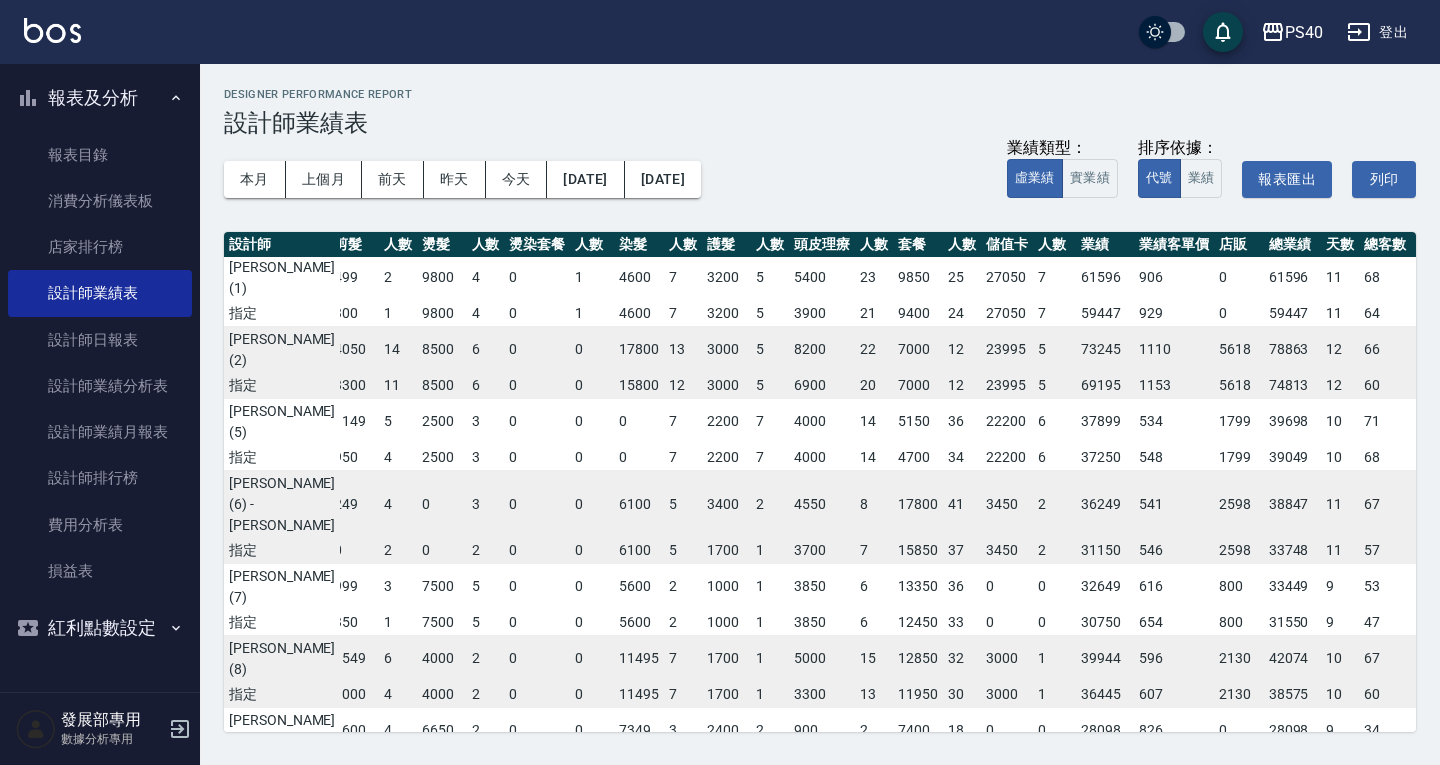 scroll, scrollTop: 0, scrollLeft: 91, axis: horizontal 